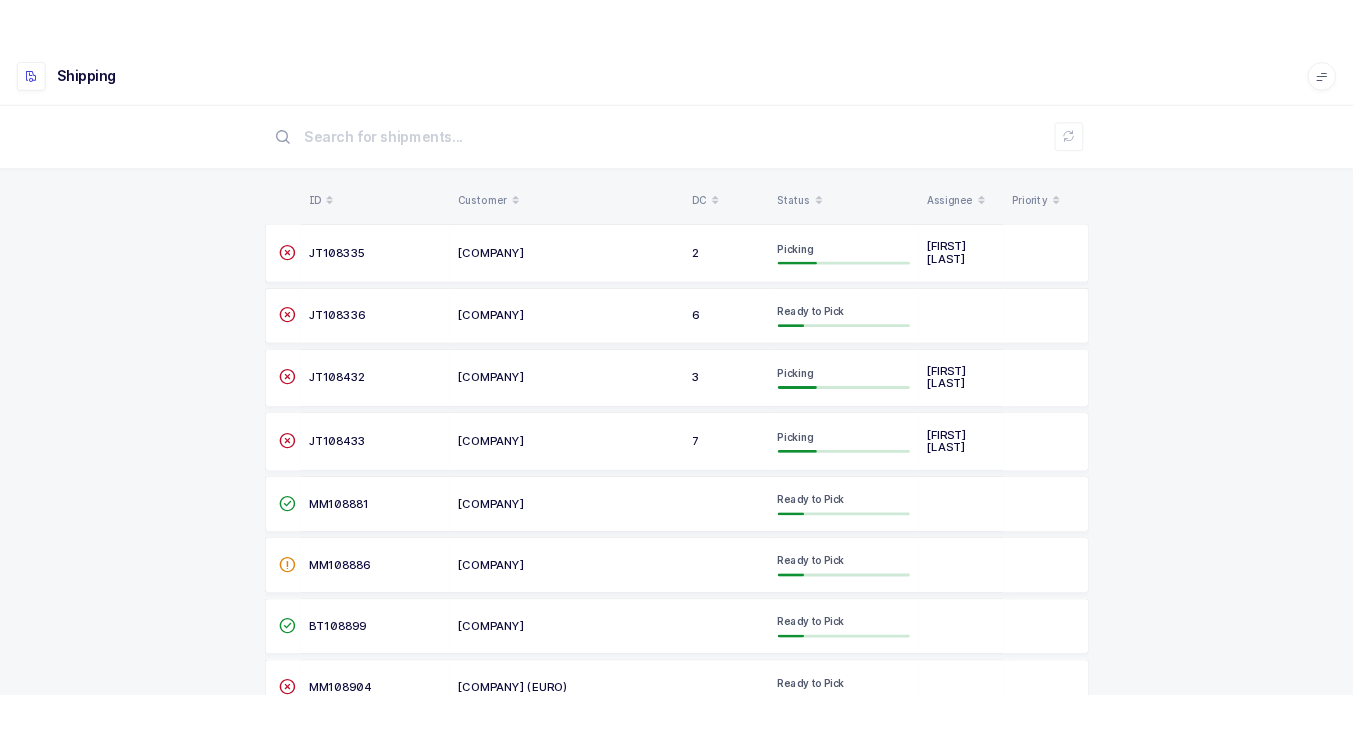 scroll, scrollTop: 65, scrollLeft: 0, axis: vertical 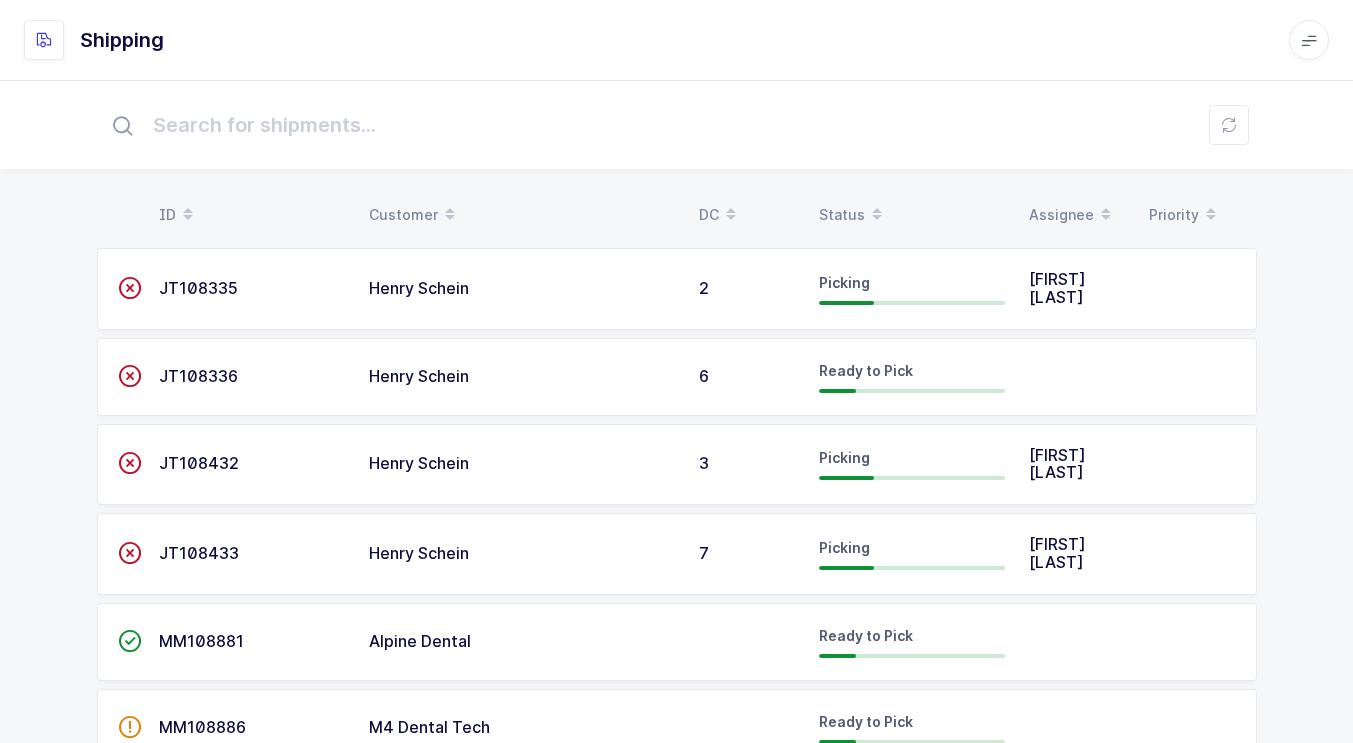 click on "Status" at bounding box center [912, 215] 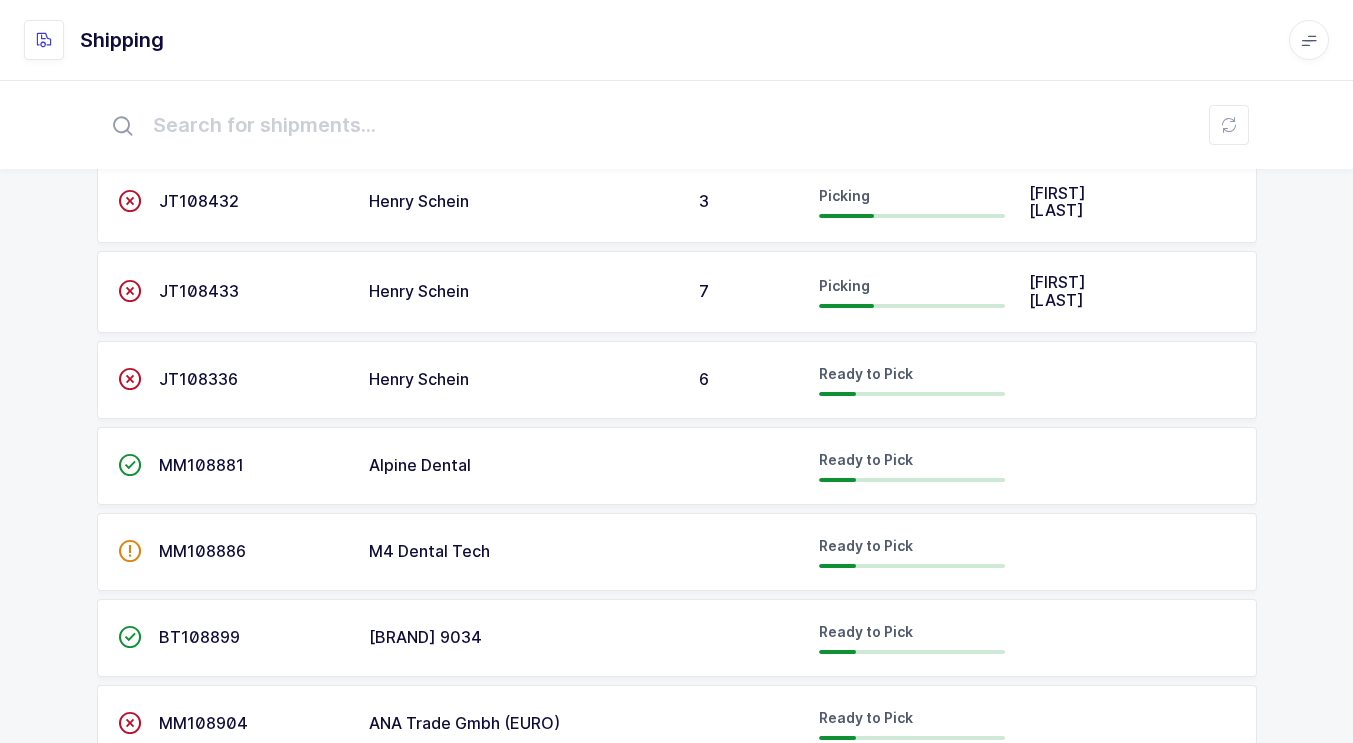 scroll, scrollTop: 233, scrollLeft: 0, axis: vertical 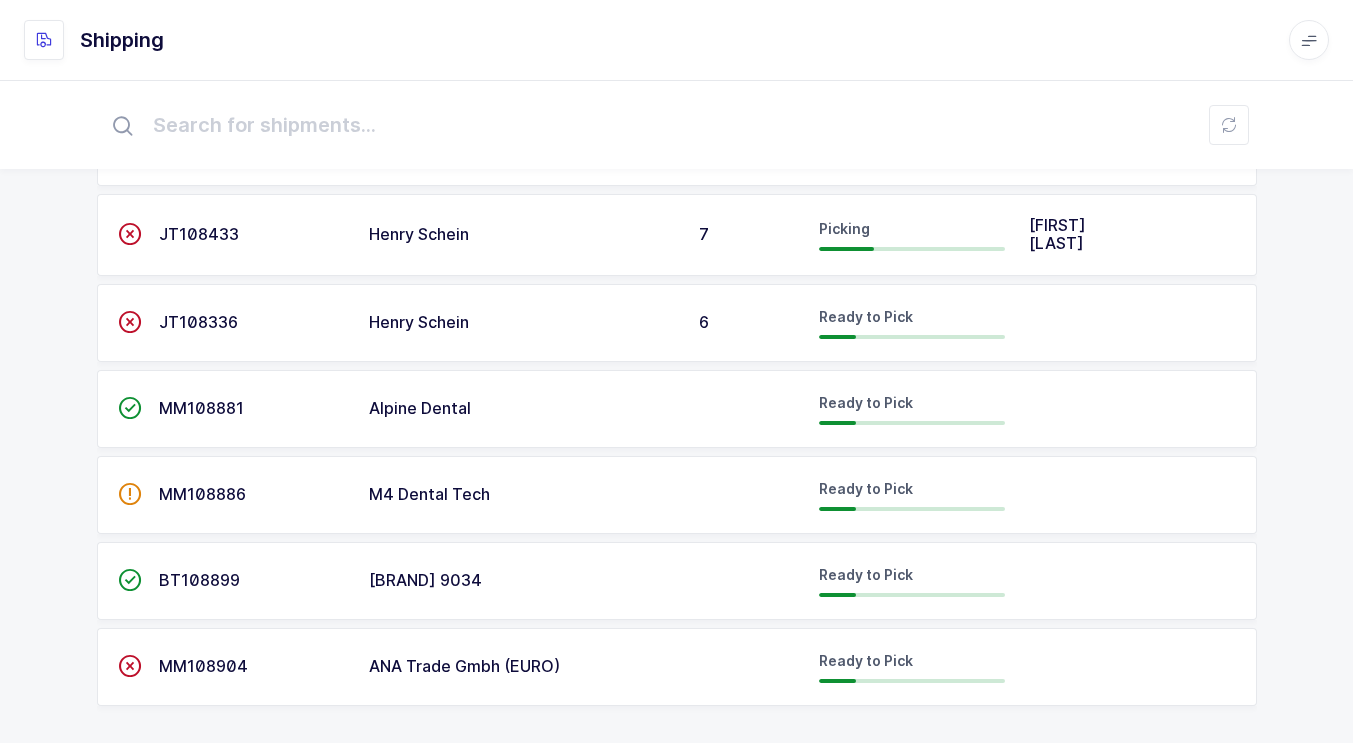 click on "ANA Trade Gmbh (EURO)" at bounding box center (522, 56) 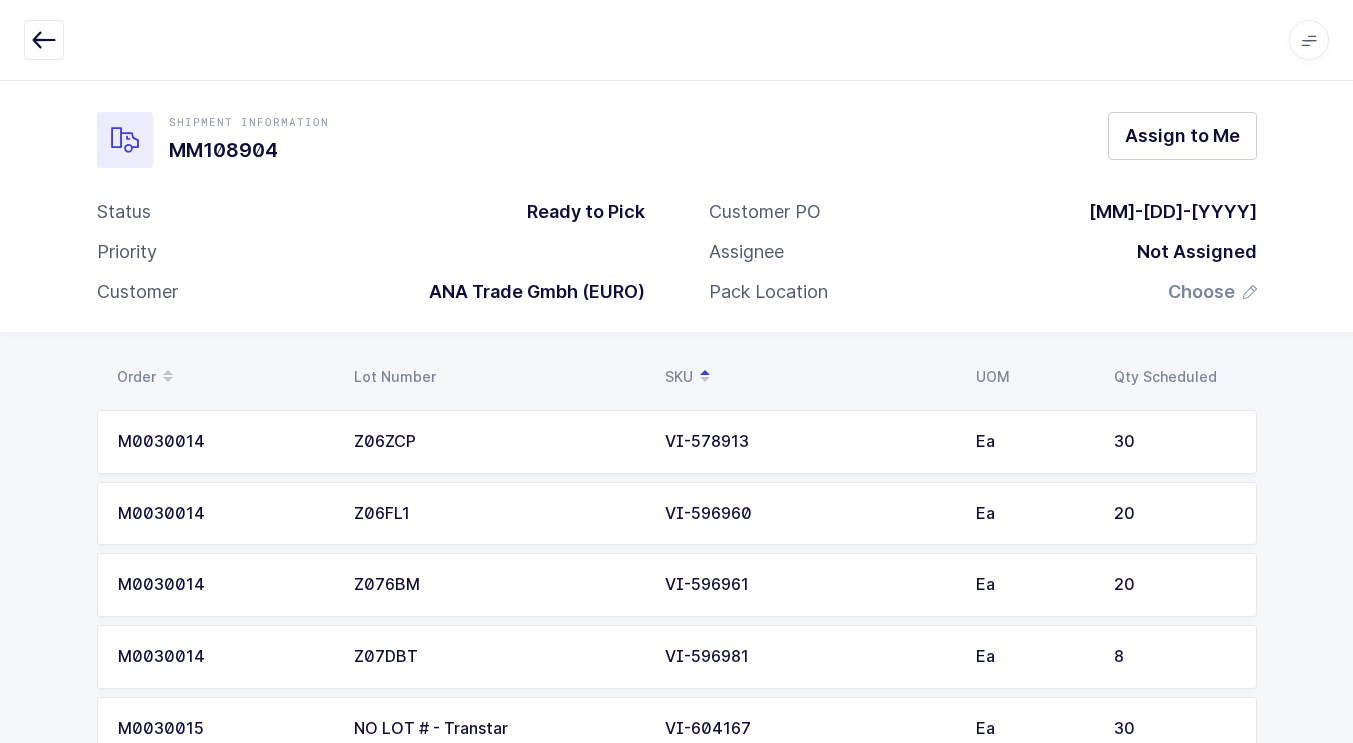 scroll, scrollTop: 0, scrollLeft: 0, axis: both 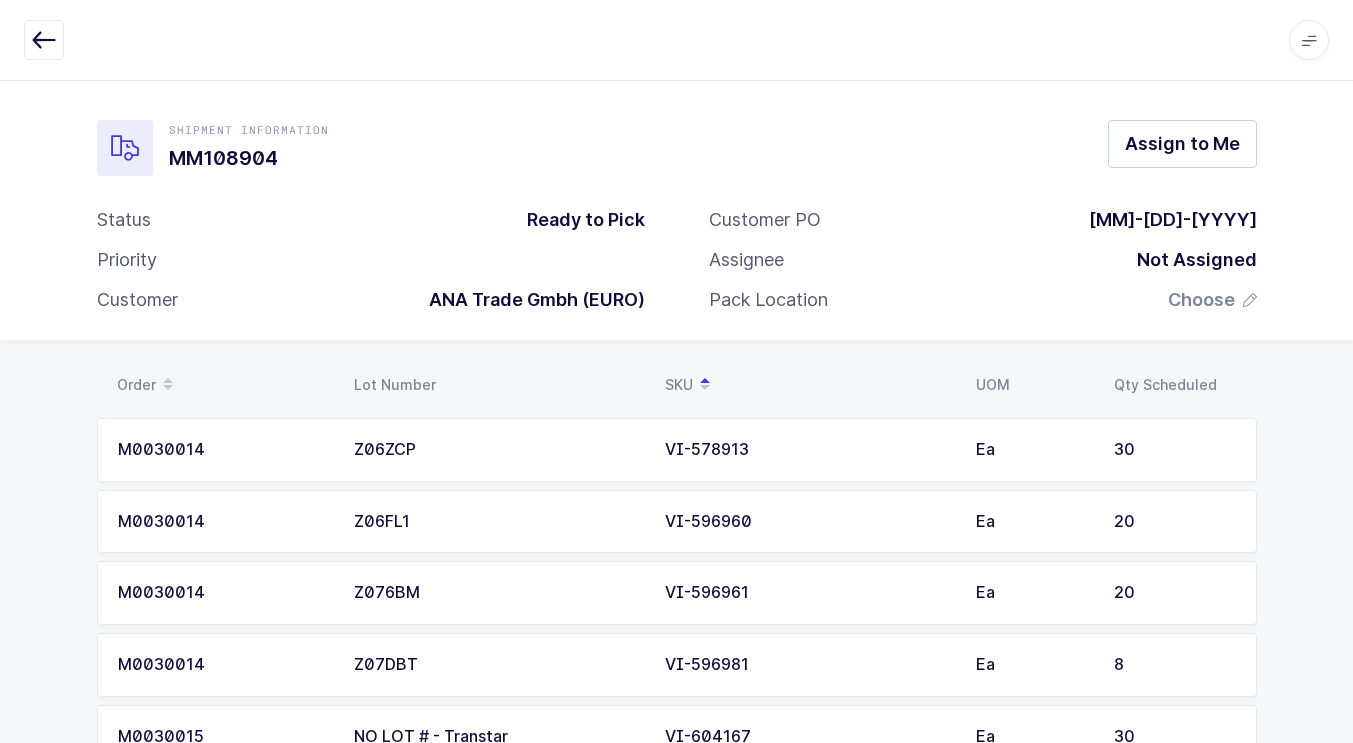 click at bounding box center [44, 40] 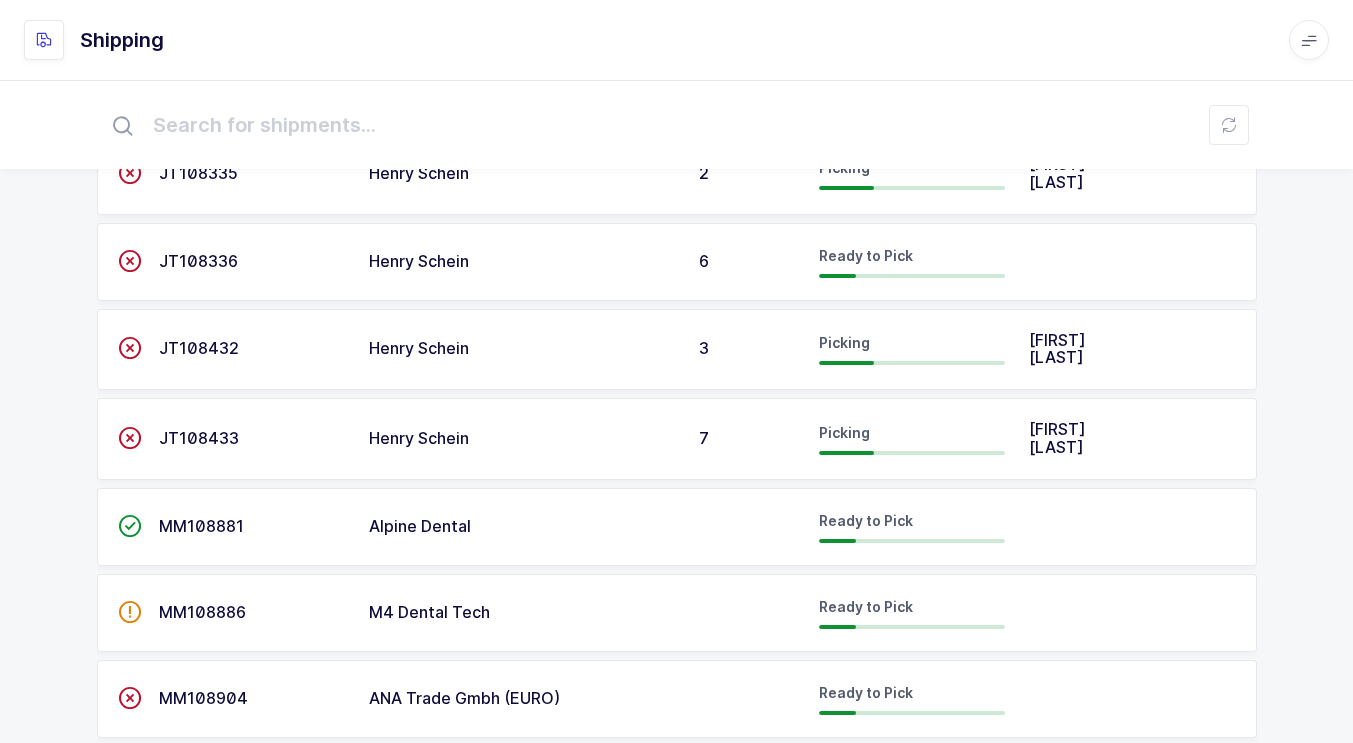 scroll, scrollTop: 147, scrollLeft: 0, axis: vertical 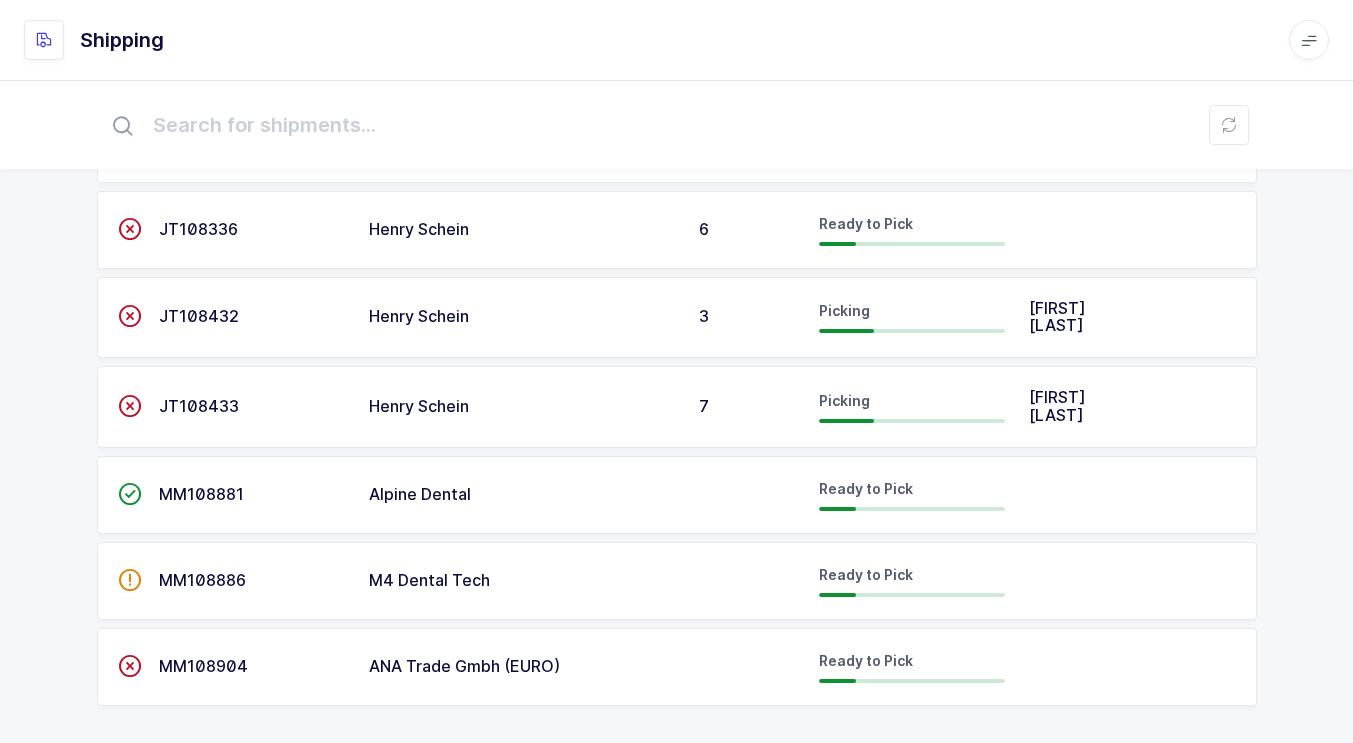 click on "MM108881" at bounding box center (198, 141) 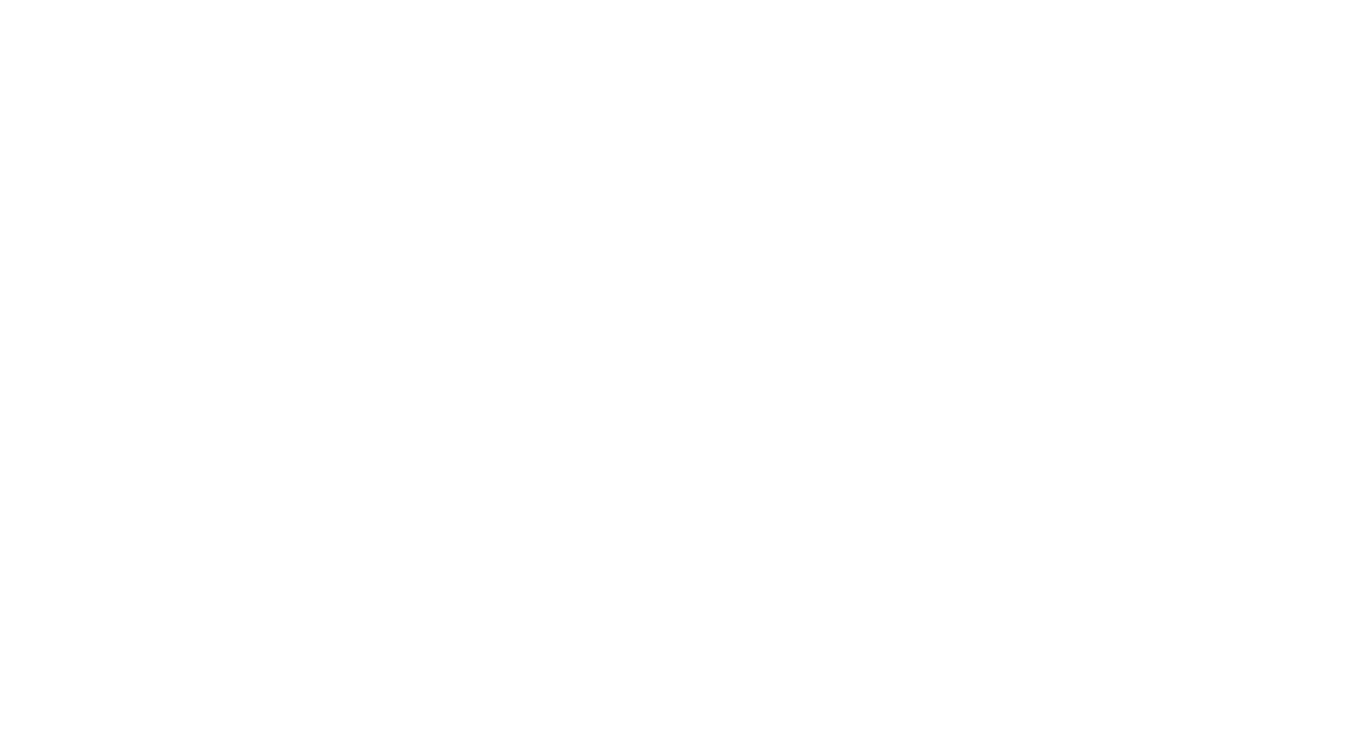 scroll, scrollTop: 0, scrollLeft: 0, axis: both 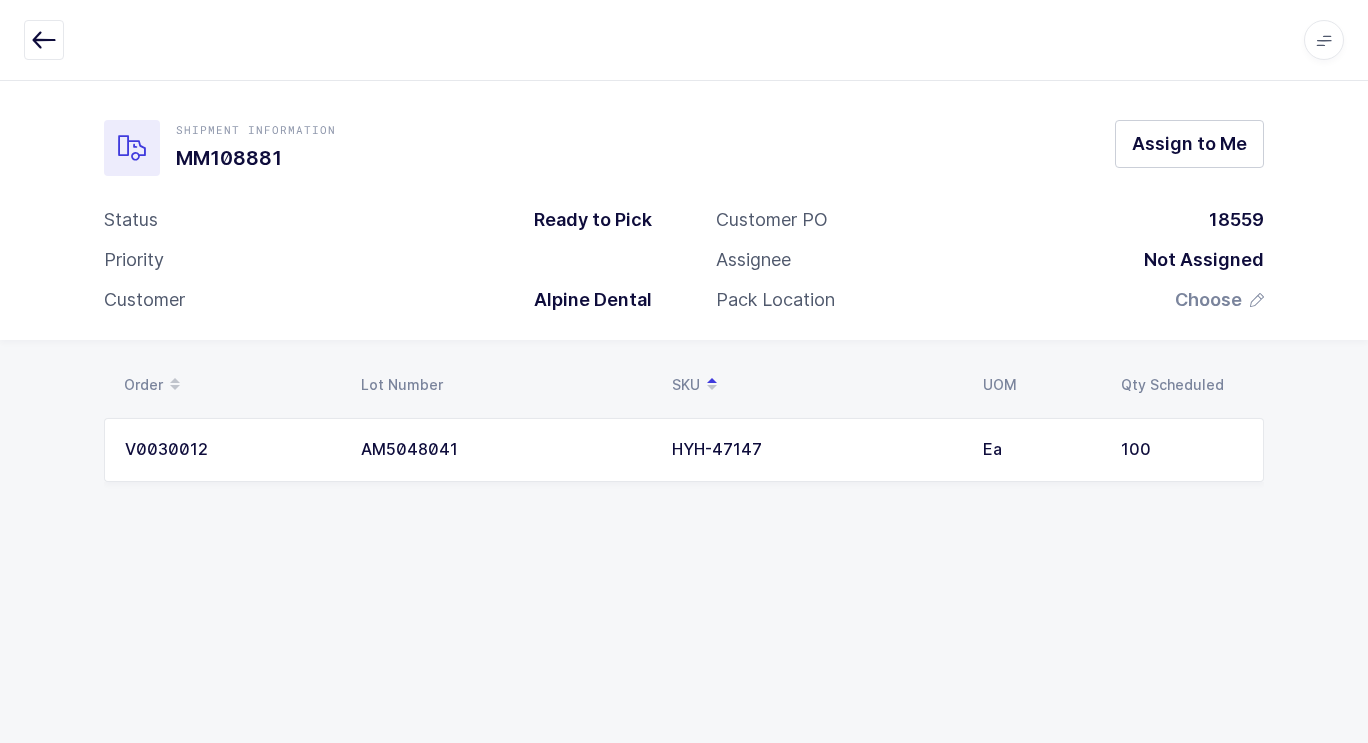 click at bounding box center [44, 40] 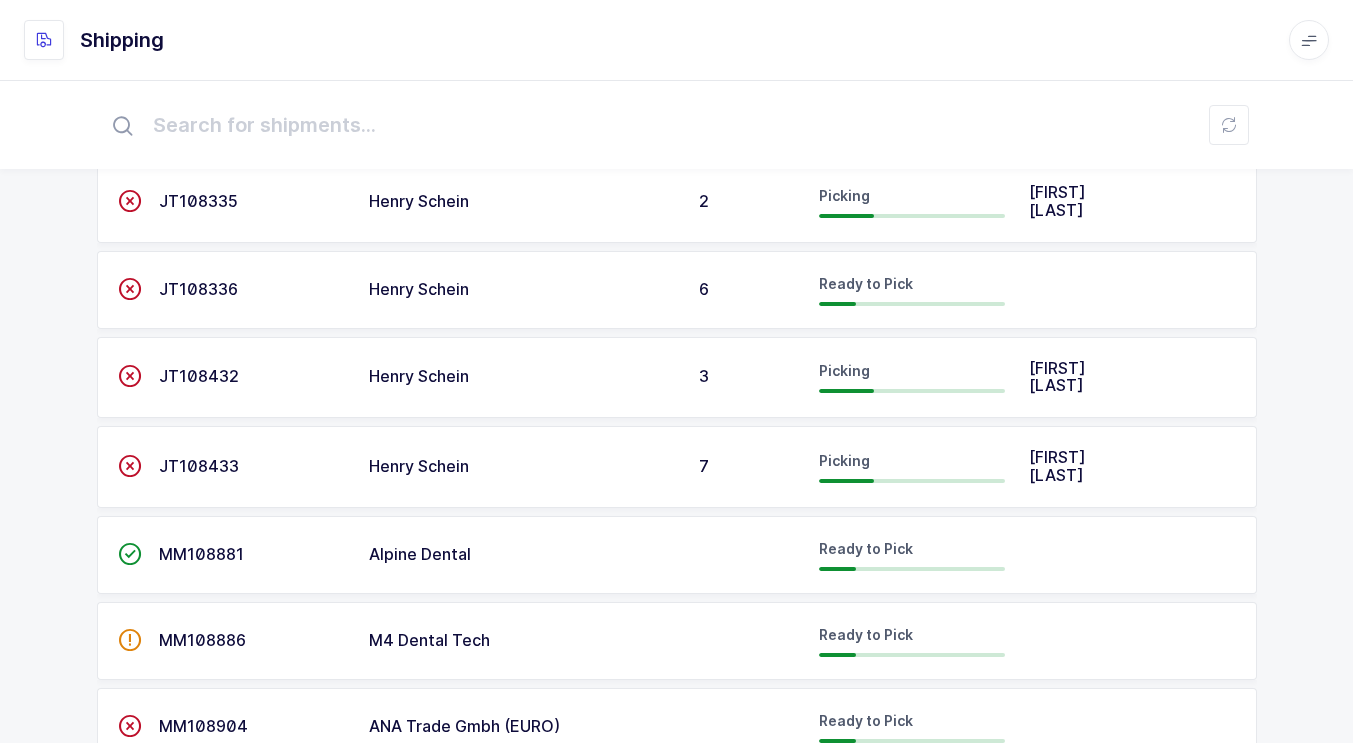 scroll, scrollTop: 147, scrollLeft: 0, axis: vertical 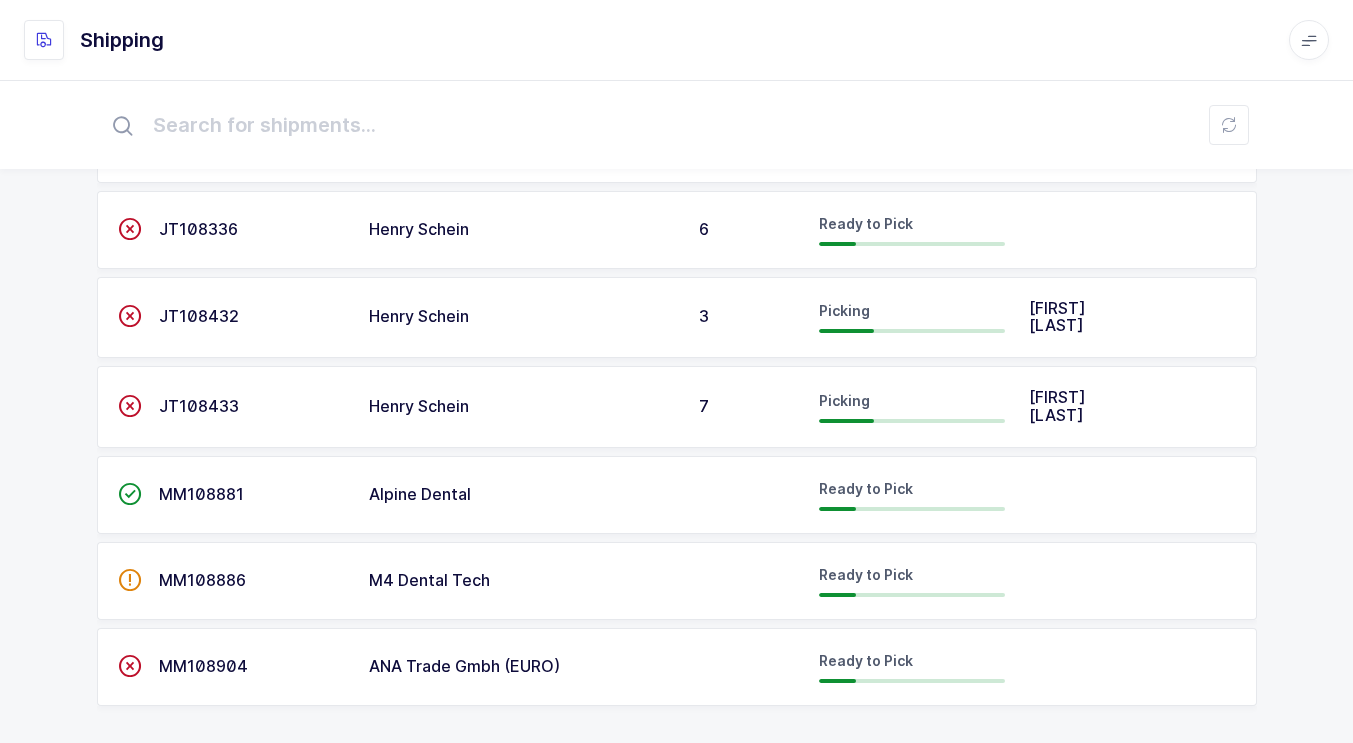 click on "MM108886" at bounding box center [198, 141] 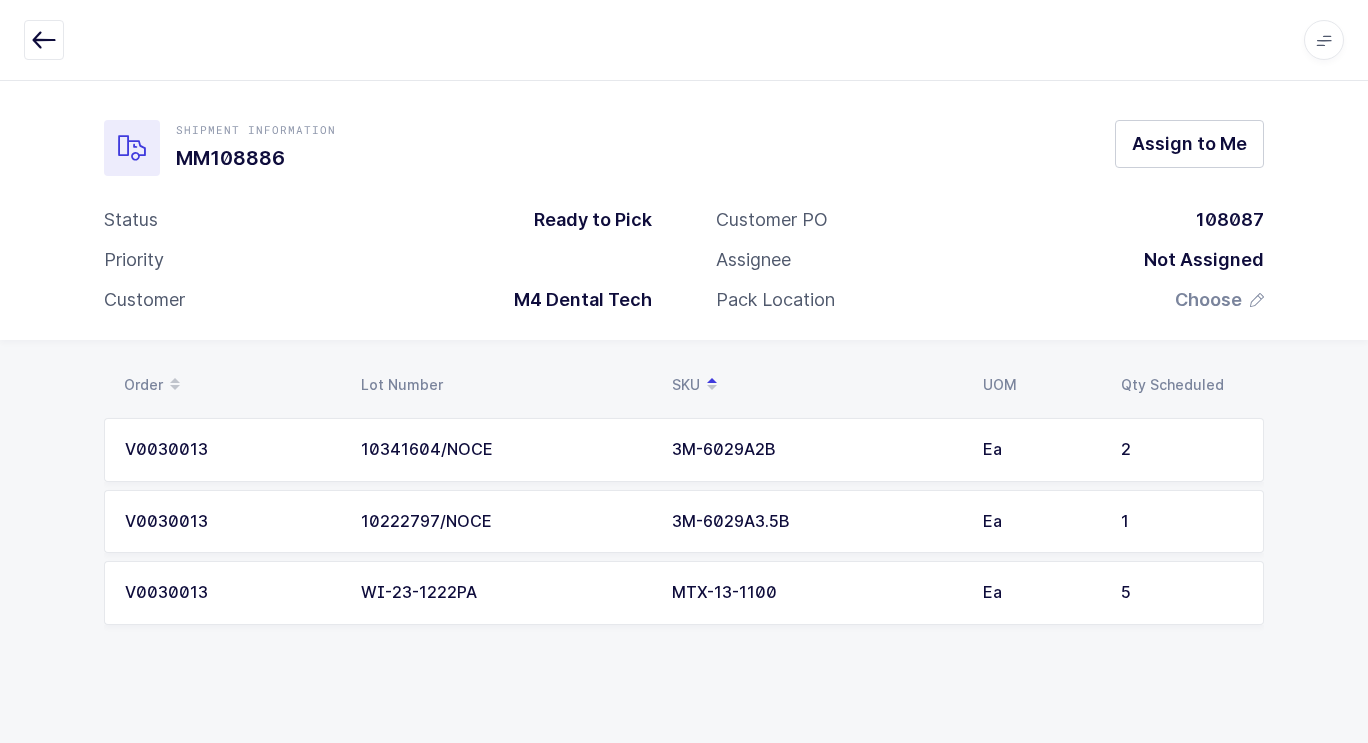 click at bounding box center (44, 40) 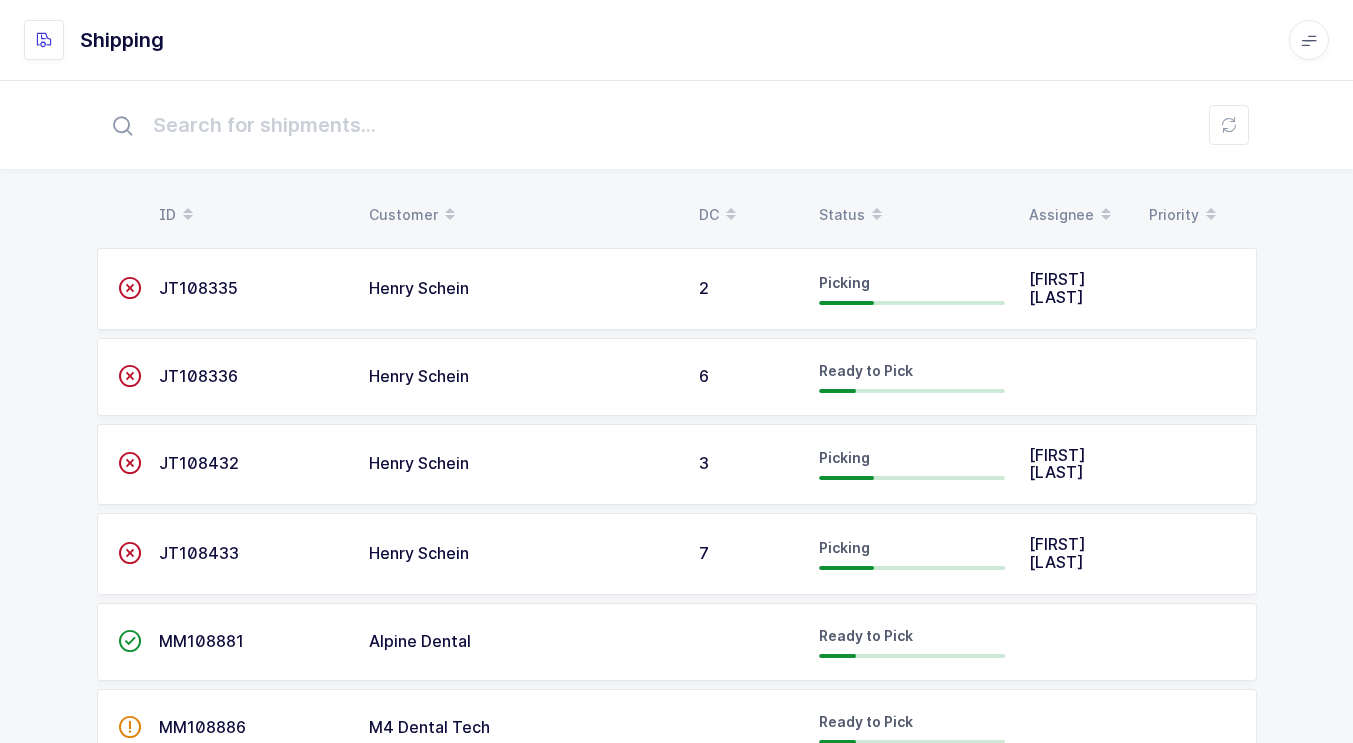 click at bounding box center (877, 215) 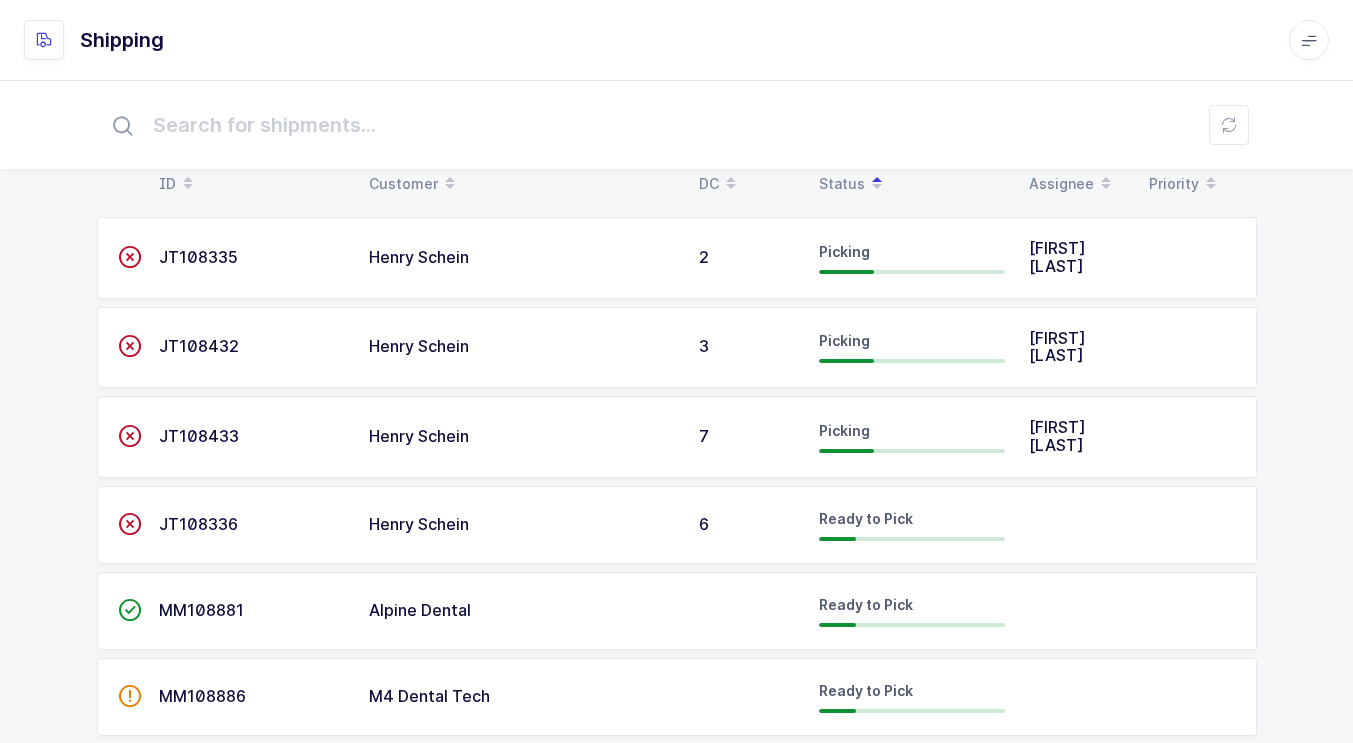 scroll, scrollTop: 0, scrollLeft: 0, axis: both 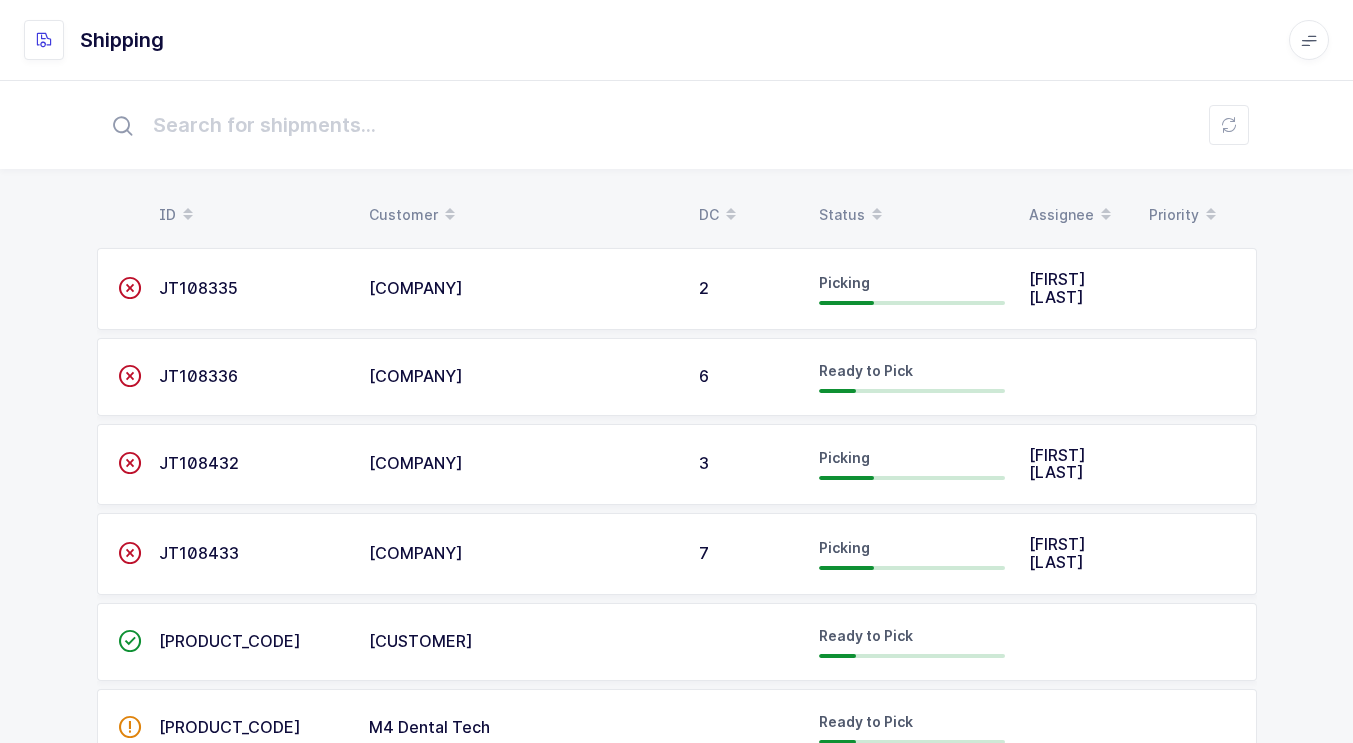 click on "Status" at bounding box center (912, 215) 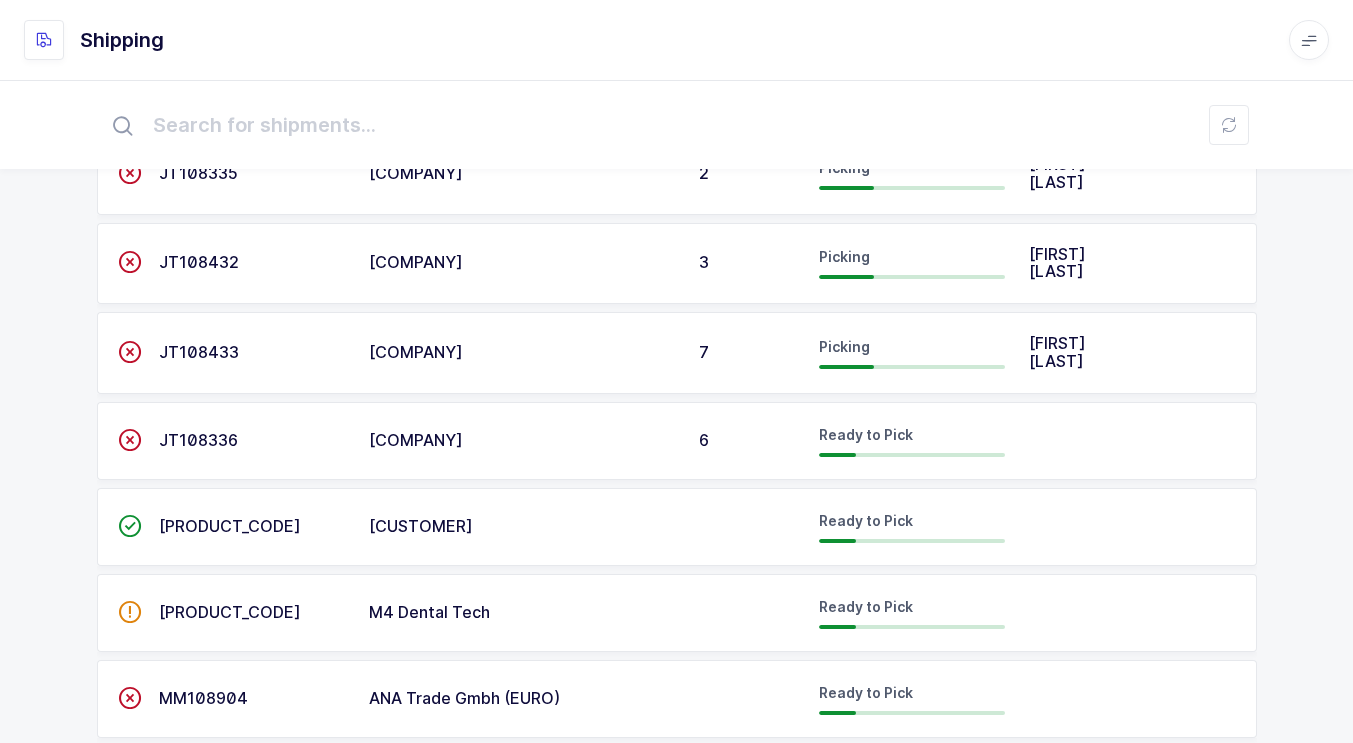 scroll, scrollTop: 147, scrollLeft: 0, axis: vertical 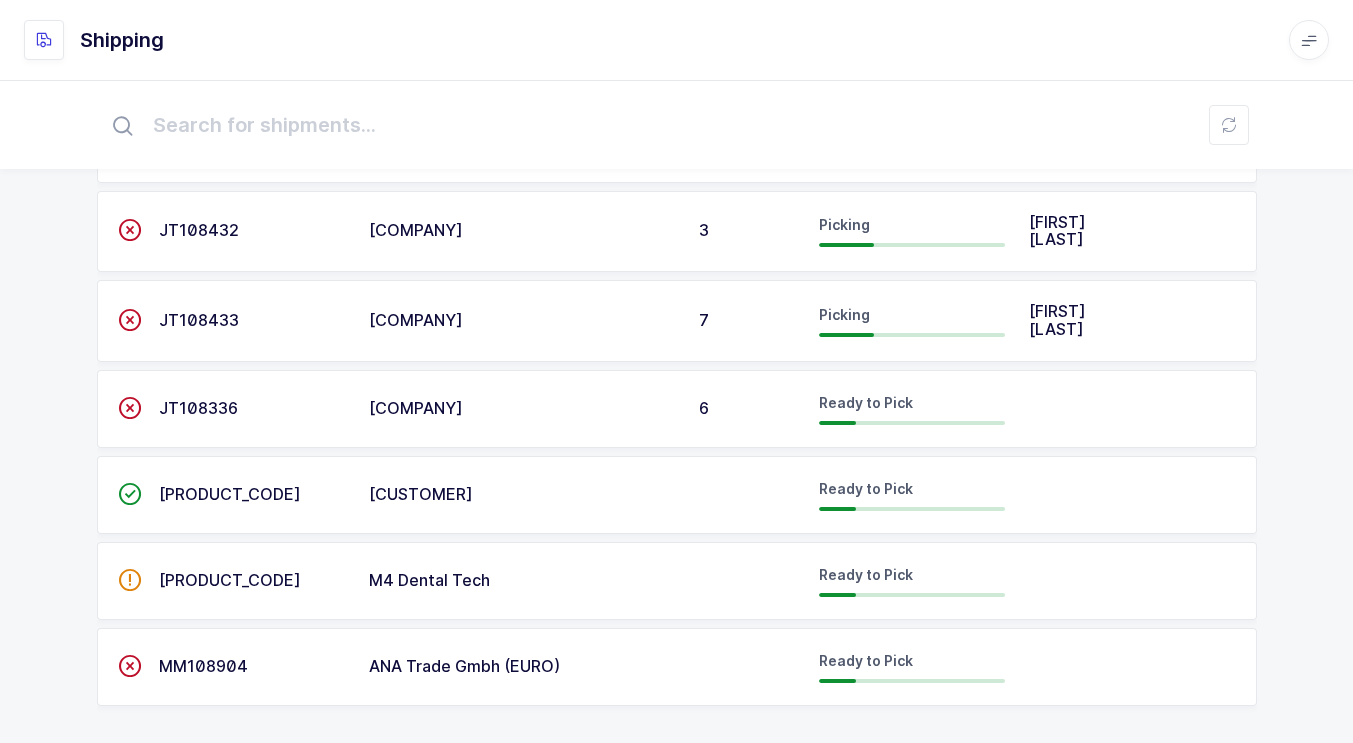 click on "M4 Dental Tech" at bounding box center [522, 142] 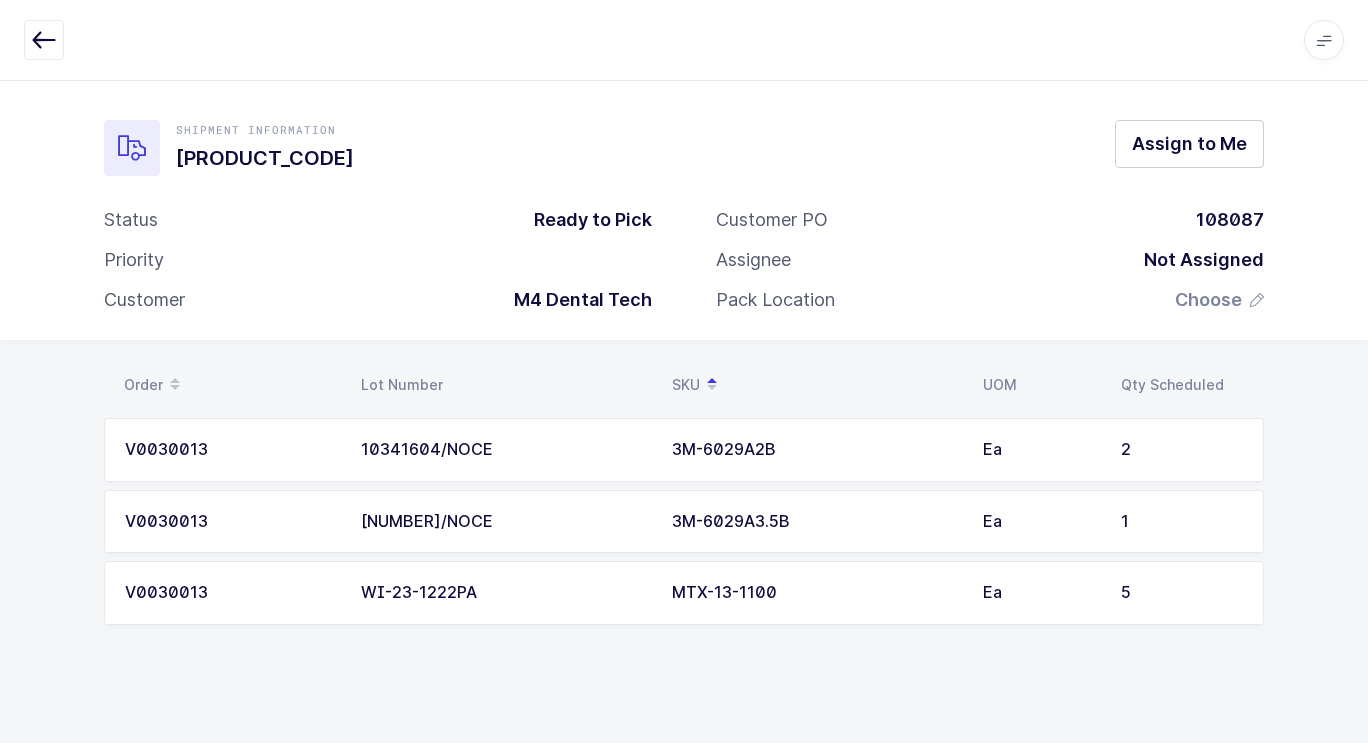 click at bounding box center (44, 40) 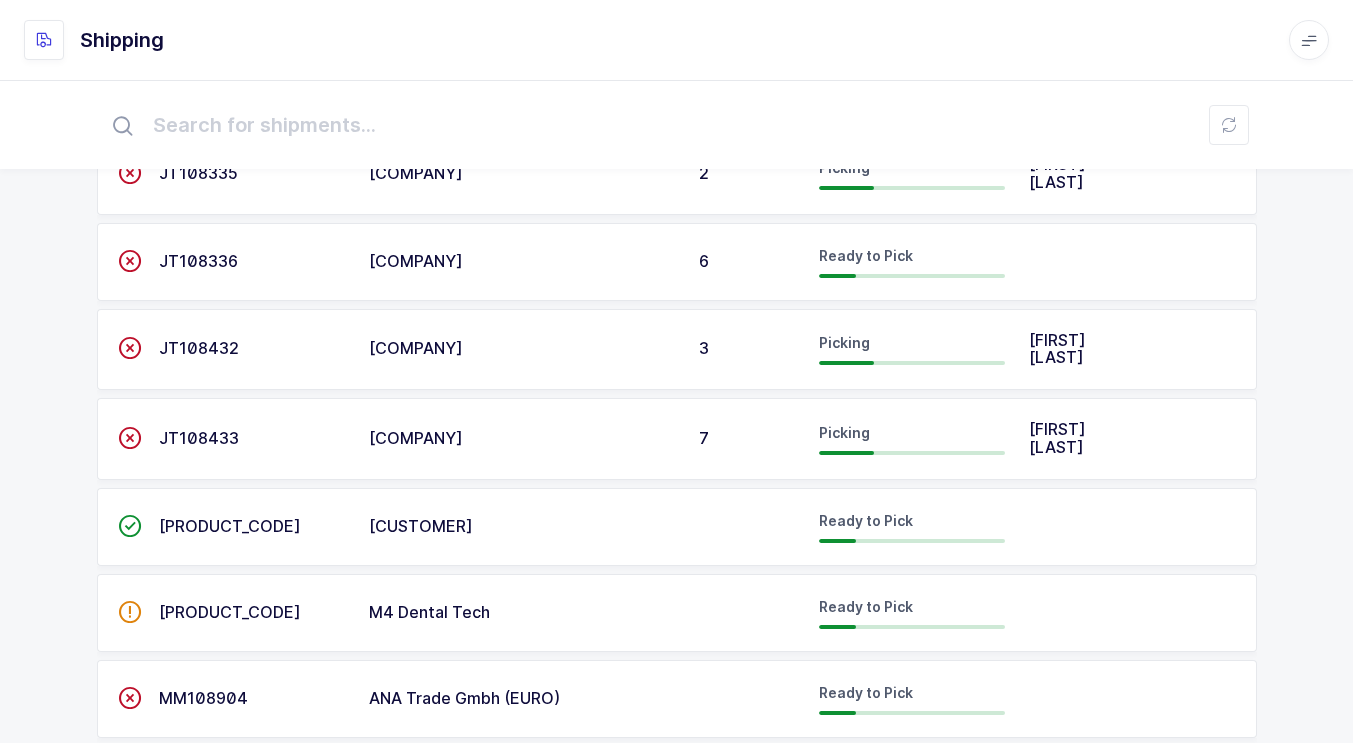 scroll, scrollTop: 147, scrollLeft: 0, axis: vertical 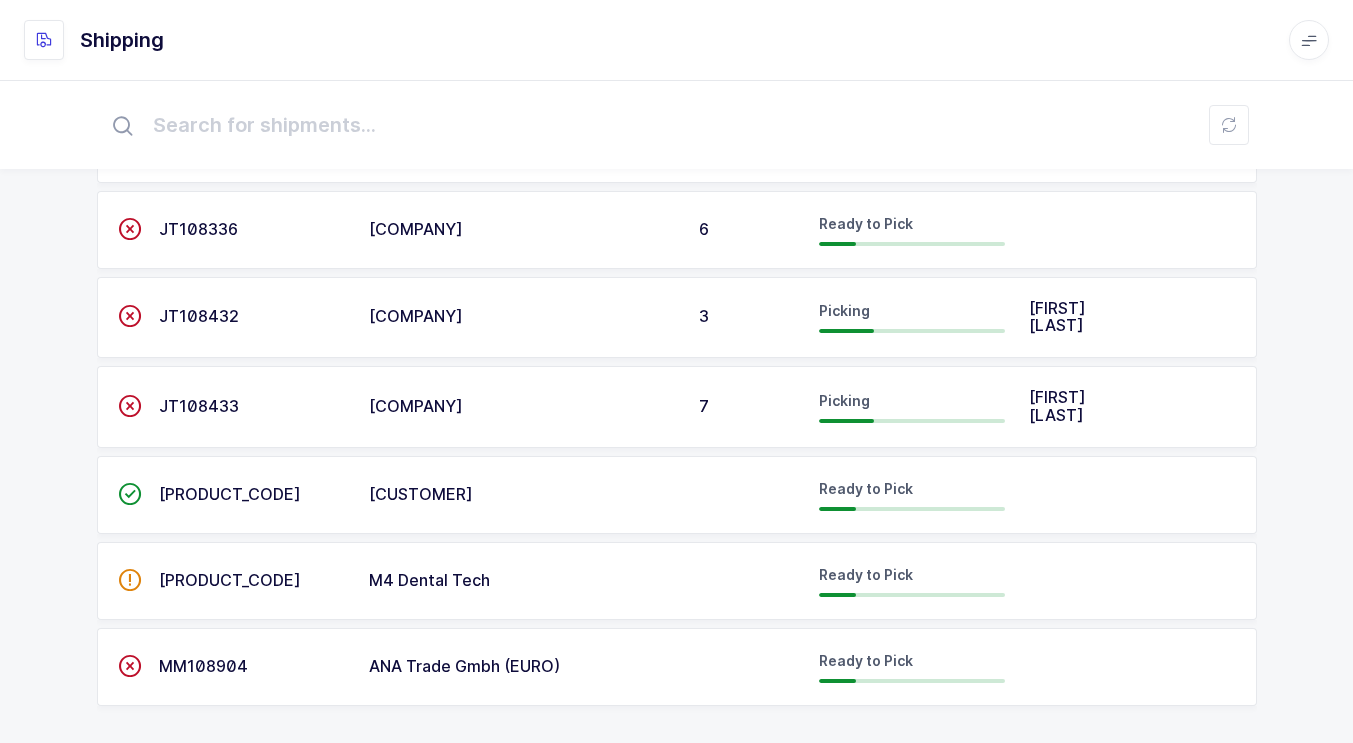 click on "MM108881" at bounding box center (198, 141) 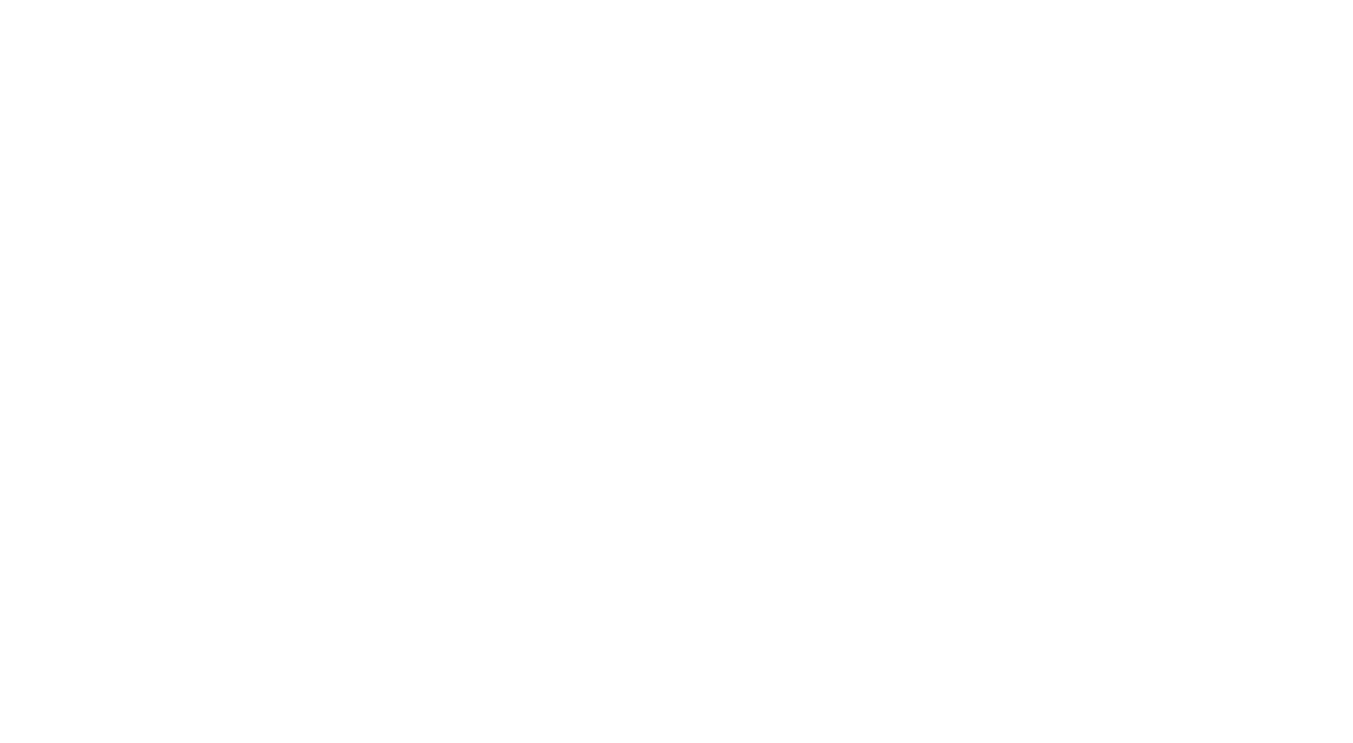 scroll, scrollTop: 0, scrollLeft: 0, axis: both 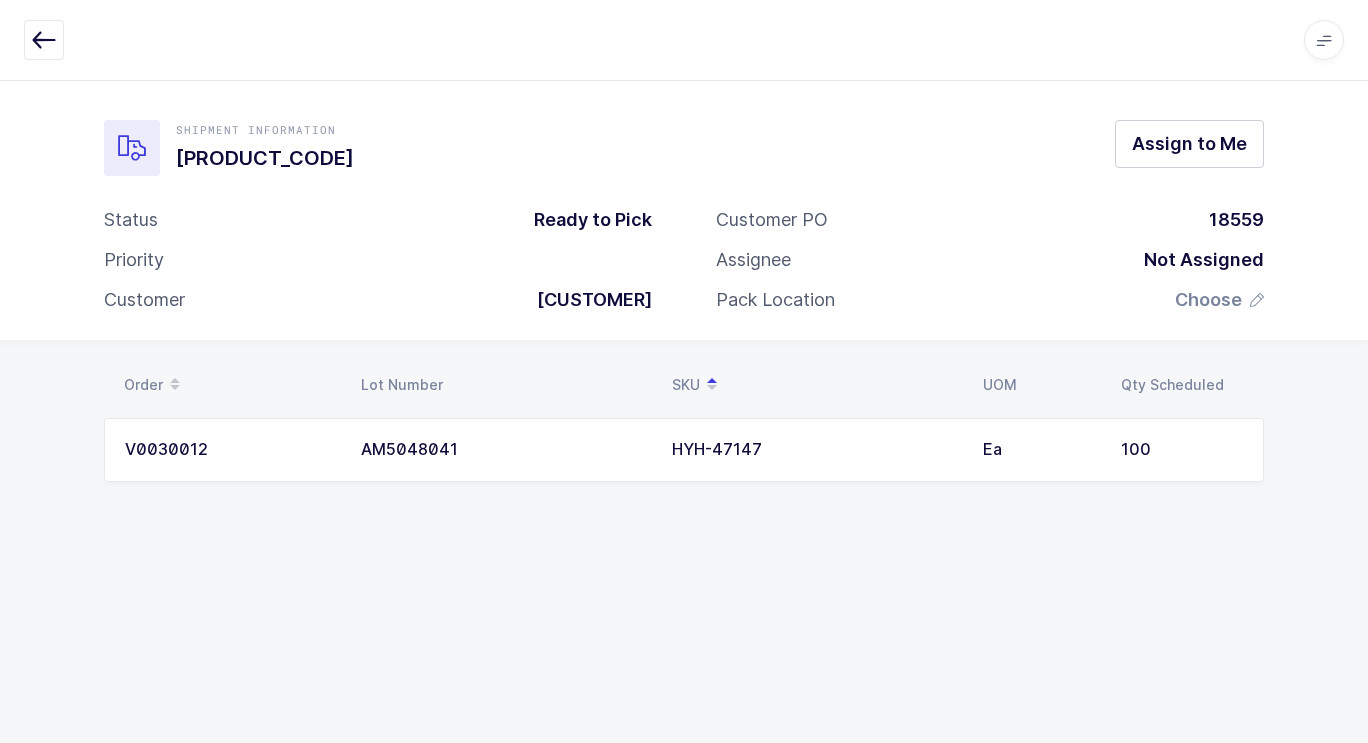 click at bounding box center (44, 40) 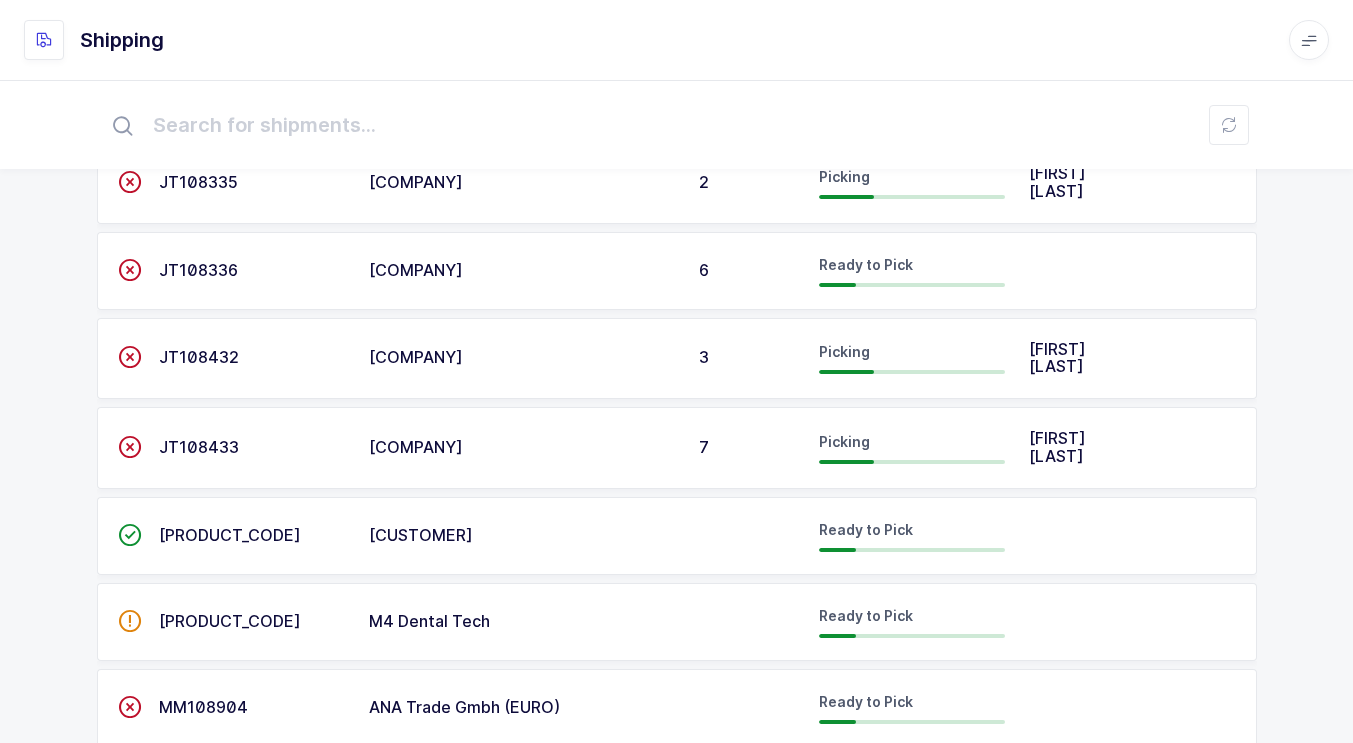 scroll, scrollTop: 147, scrollLeft: 0, axis: vertical 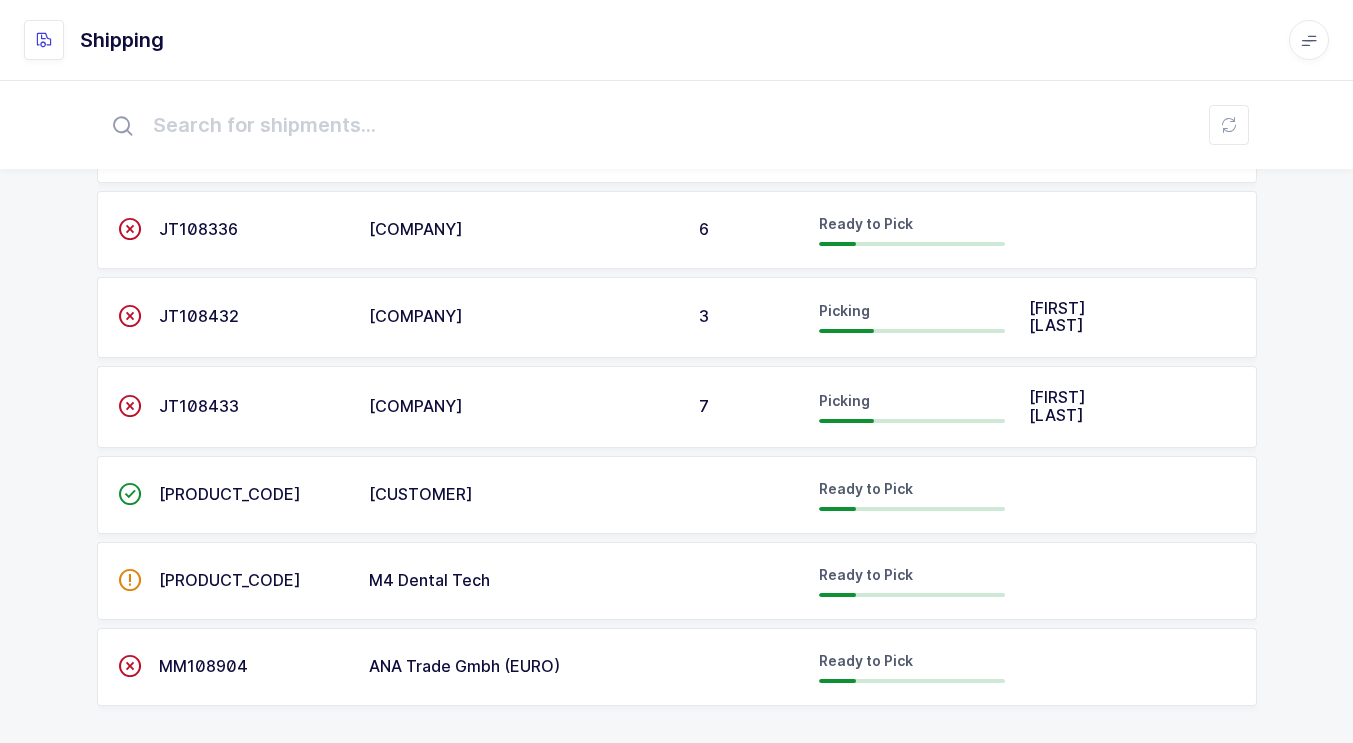 click on "MM108904" at bounding box center (252, 142) 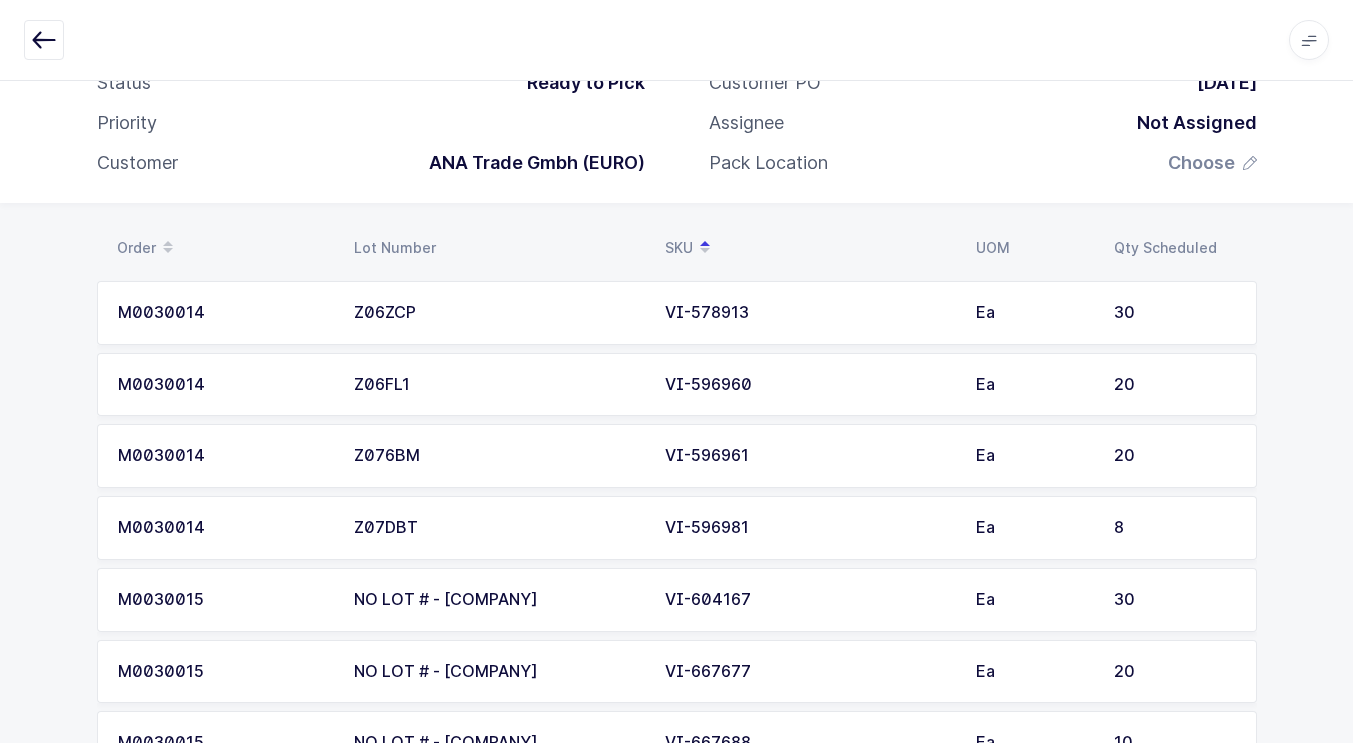 scroll, scrollTop: 0, scrollLeft: 0, axis: both 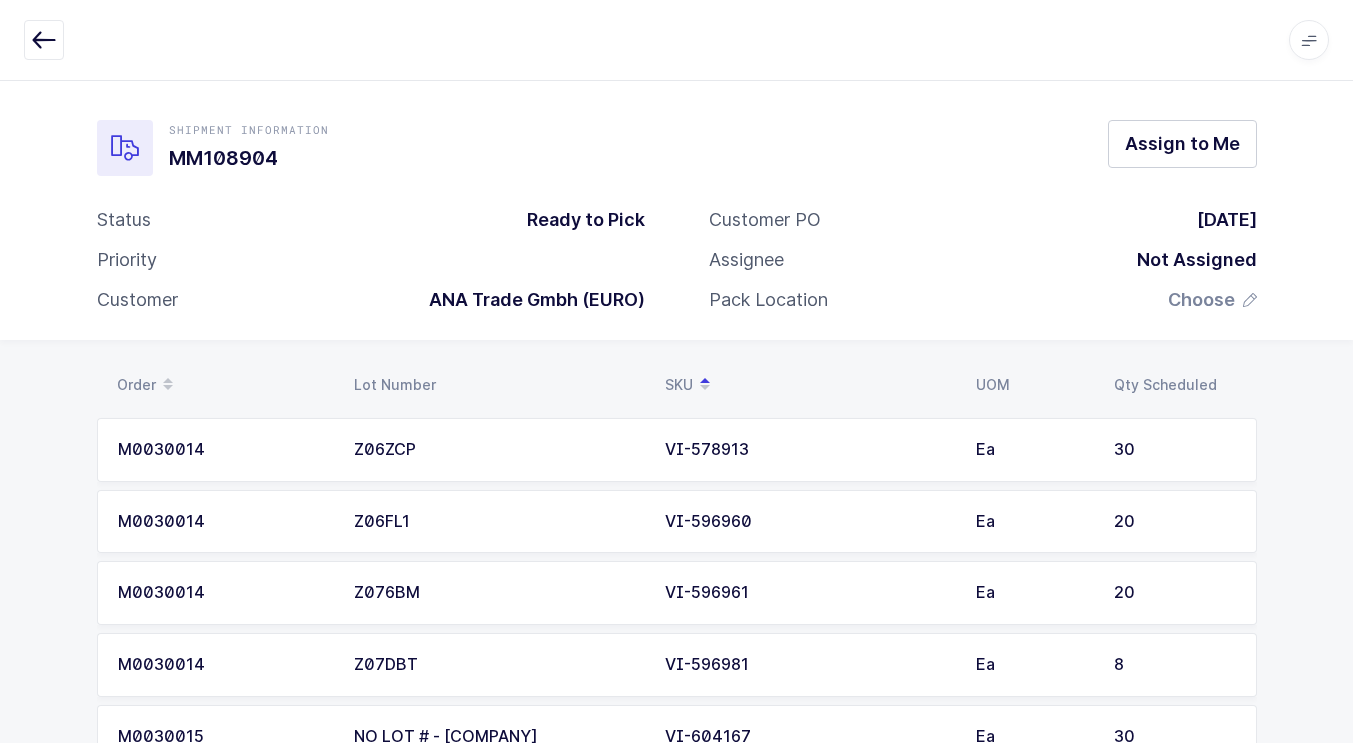 click at bounding box center (44, 40) 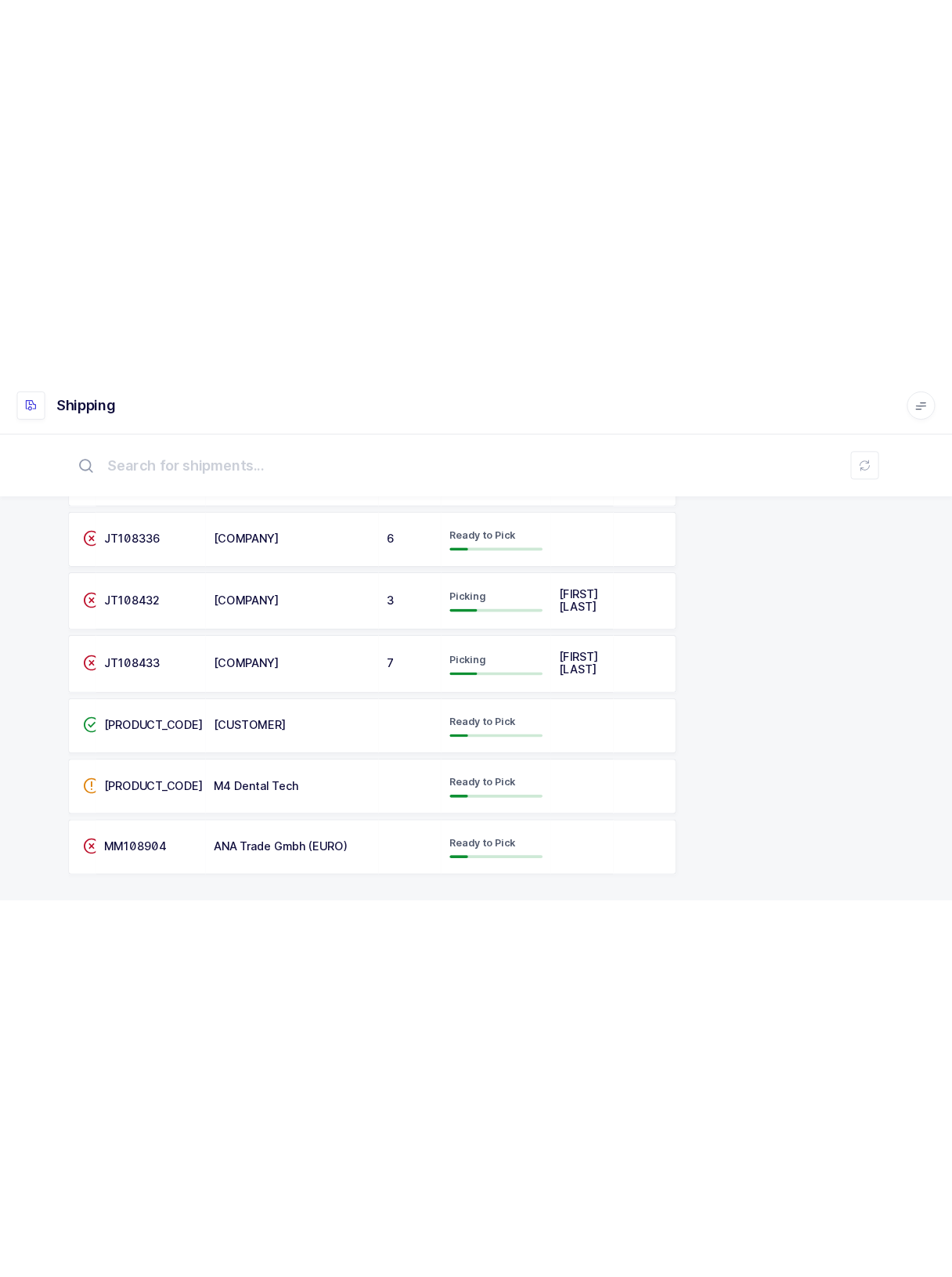 scroll, scrollTop: 0, scrollLeft: 0, axis: both 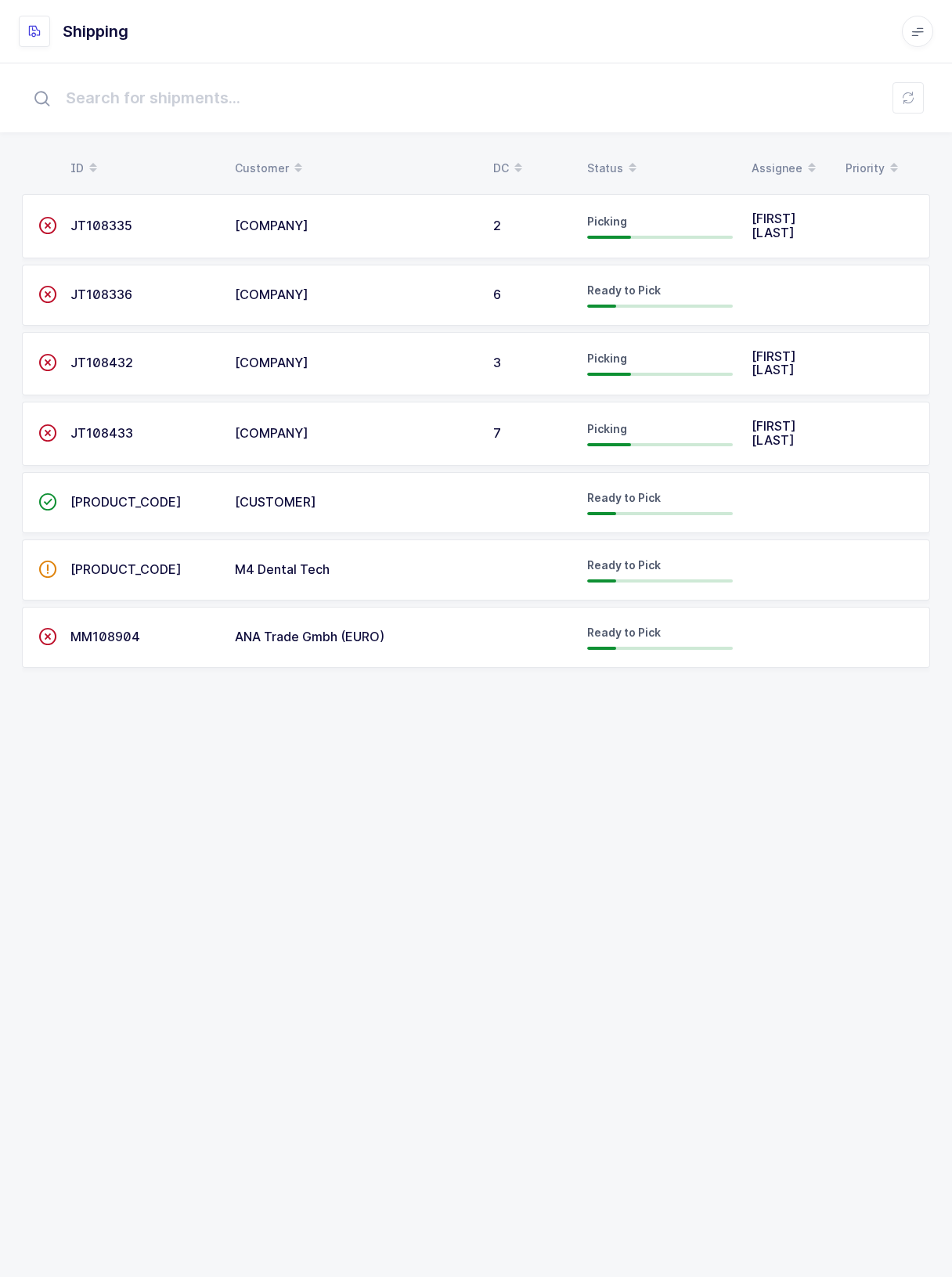 click on "ID Customer DC Status Assignee Priority  JT108335 Henry Schein 2 Picking   Alex Rene  JT108336 Henry Schein 6 Ready to Pick    JT108432 Henry Schein 3 Picking   Alex Rene  JT108433 Henry Schein 7 Picking   Alex Rene  MM108881 Alpine Dental Ready to Pick    MM108886 M4 Dental Tech Ready to Pick    MM108904 ANA  Trade Gmbh (EURO) Ready to Pick" at bounding box center [476, 669] 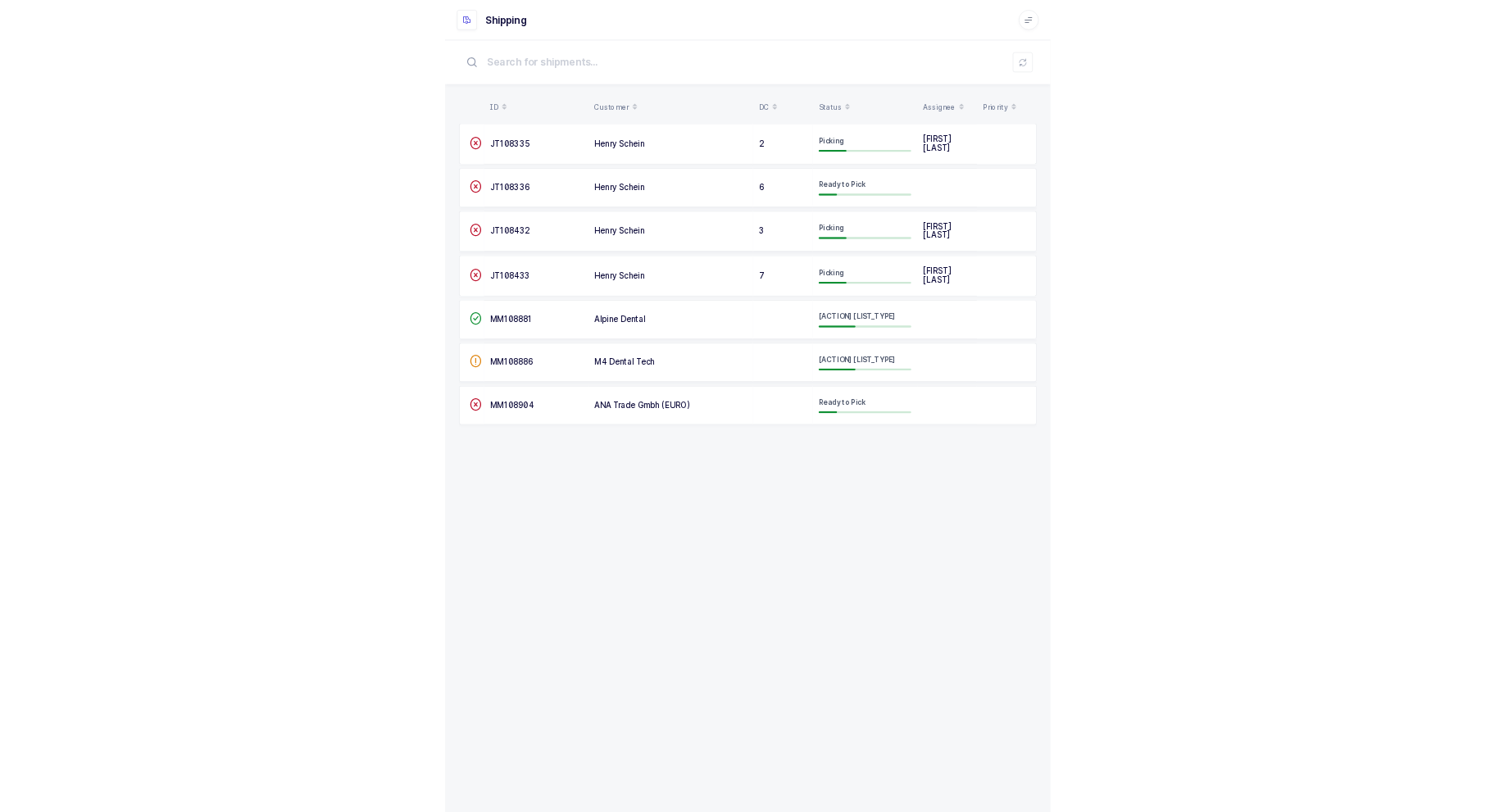 scroll, scrollTop: 0, scrollLeft: 0, axis: both 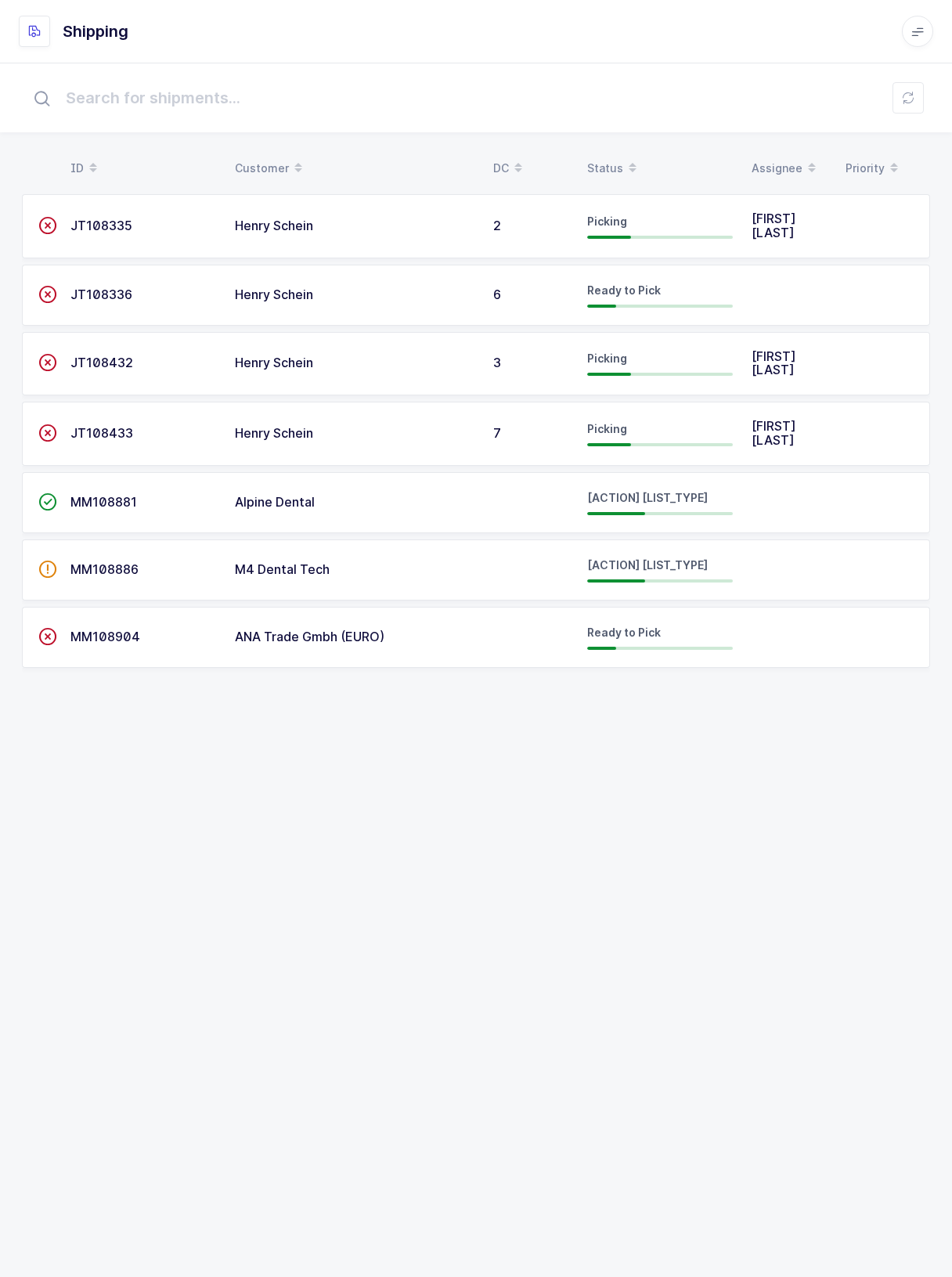click on "Alpine Dental" at bounding box center (355, 226) 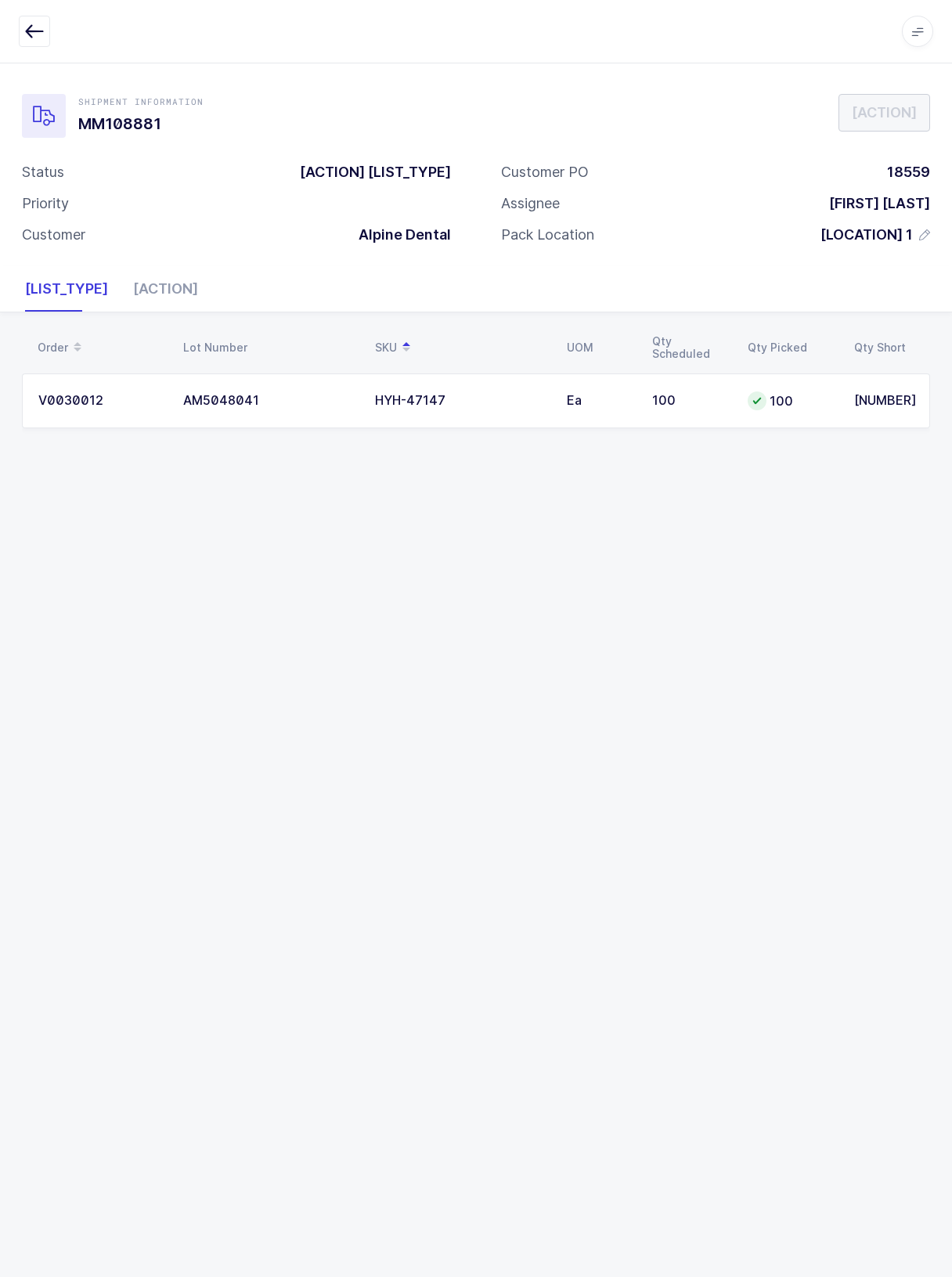 click on "[ACTION]" at bounding box center [159, 289] 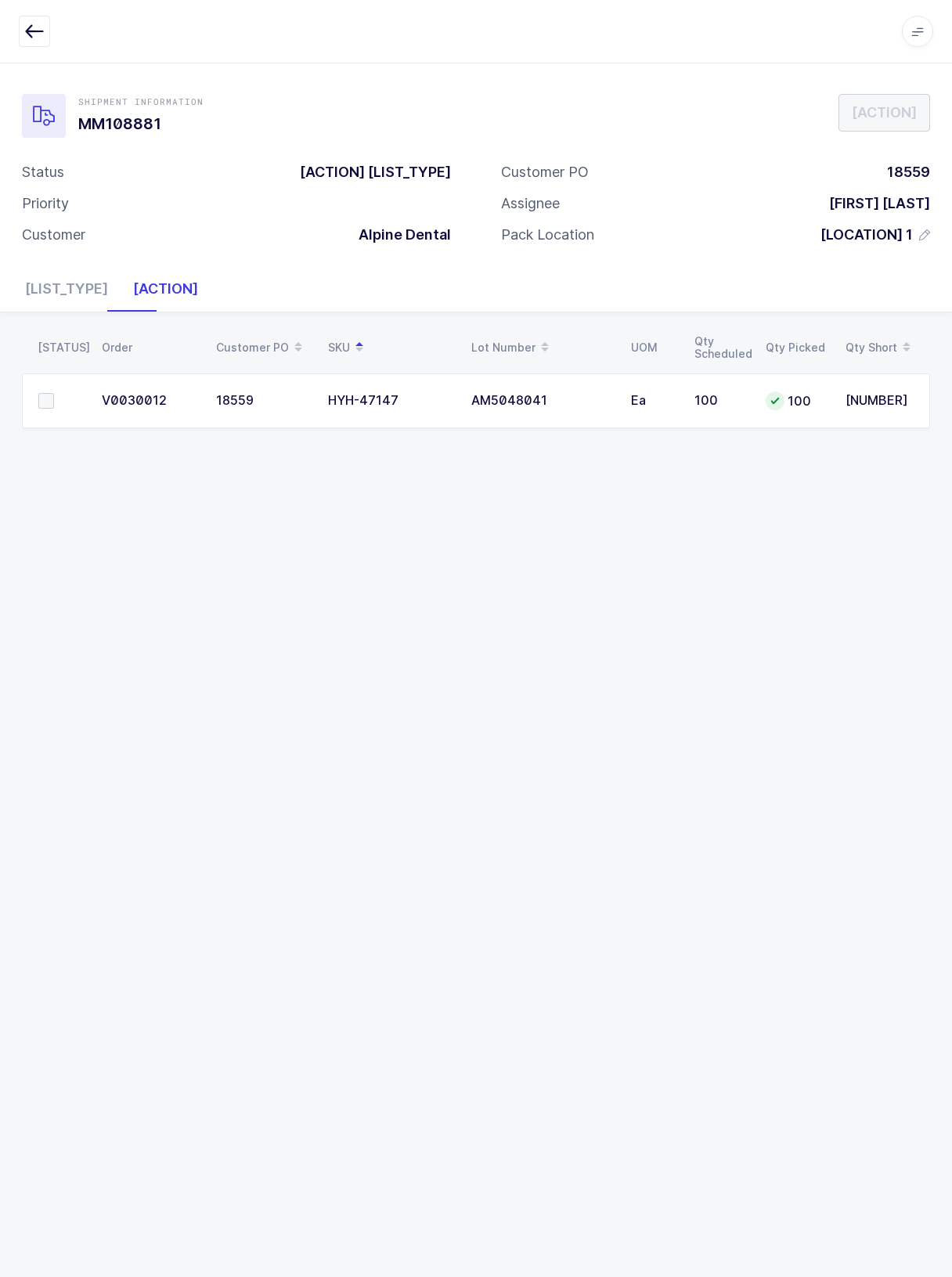 click at bounding box center [46, 401] 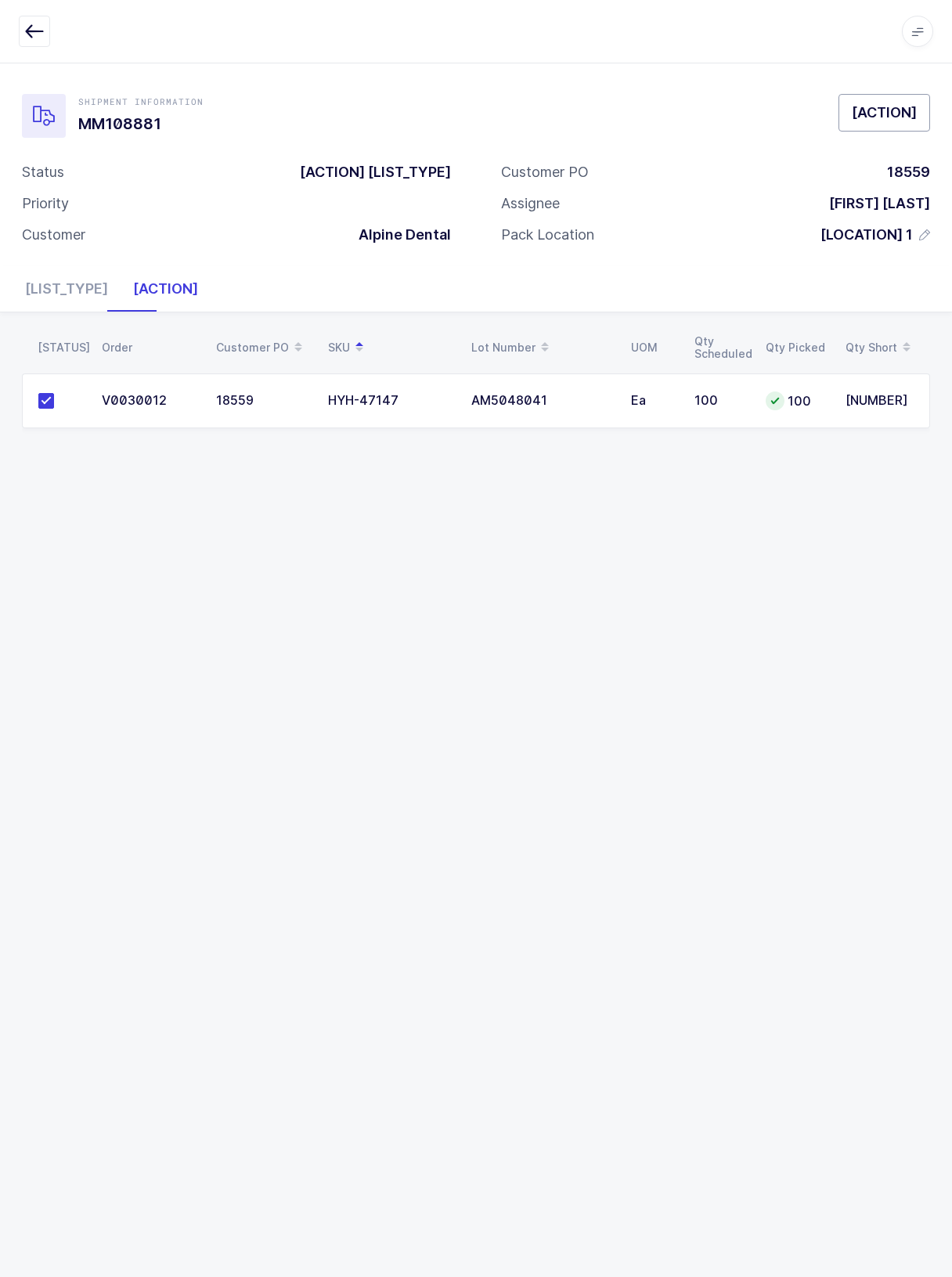 click on "[ACTION]" at bounding box center (884, 112) 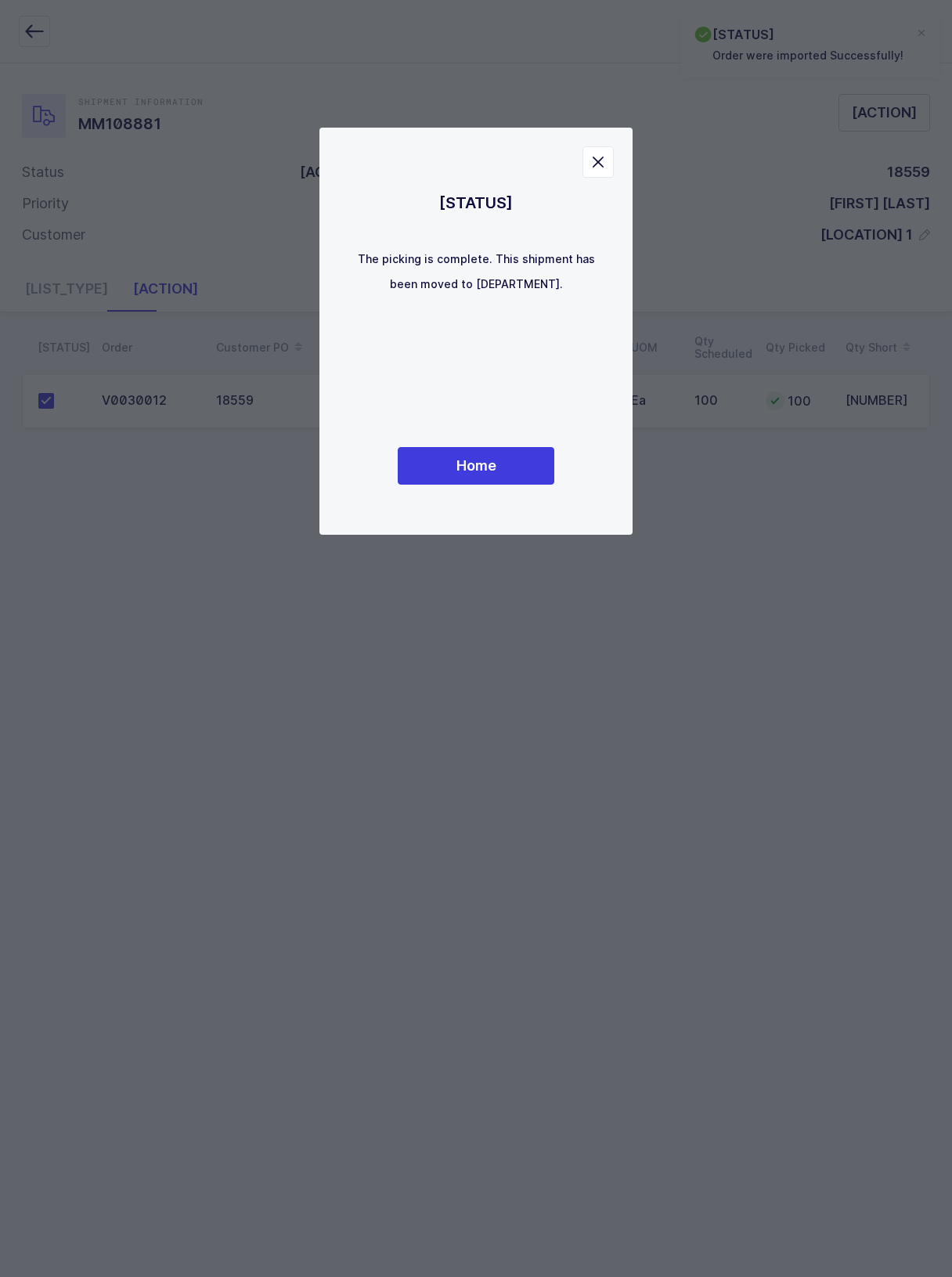 click on "Home" at bounding box center [476, 465] 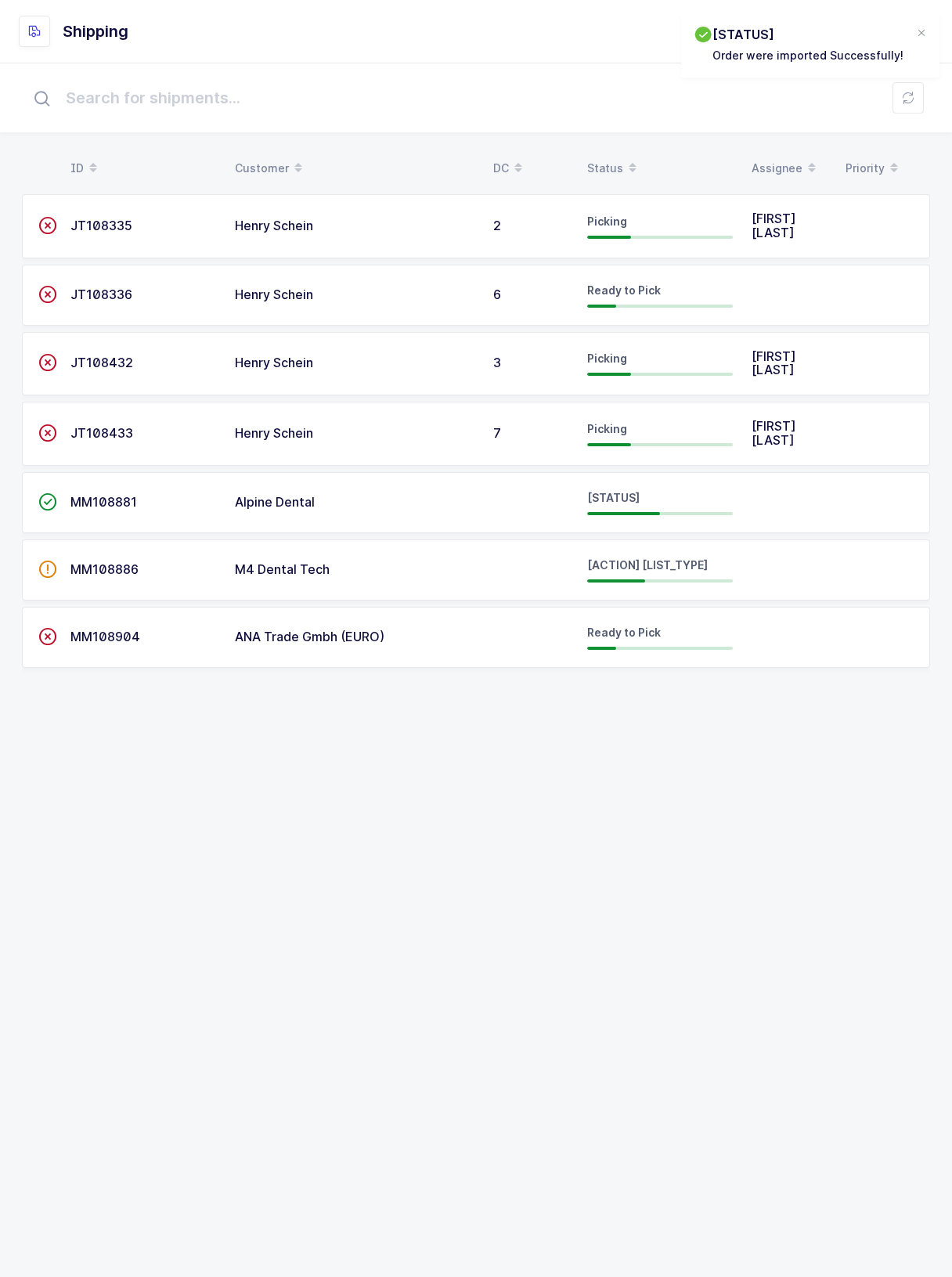 click on "[ACTION] [LIST_TYPE]" at bounding box center (607, 221) 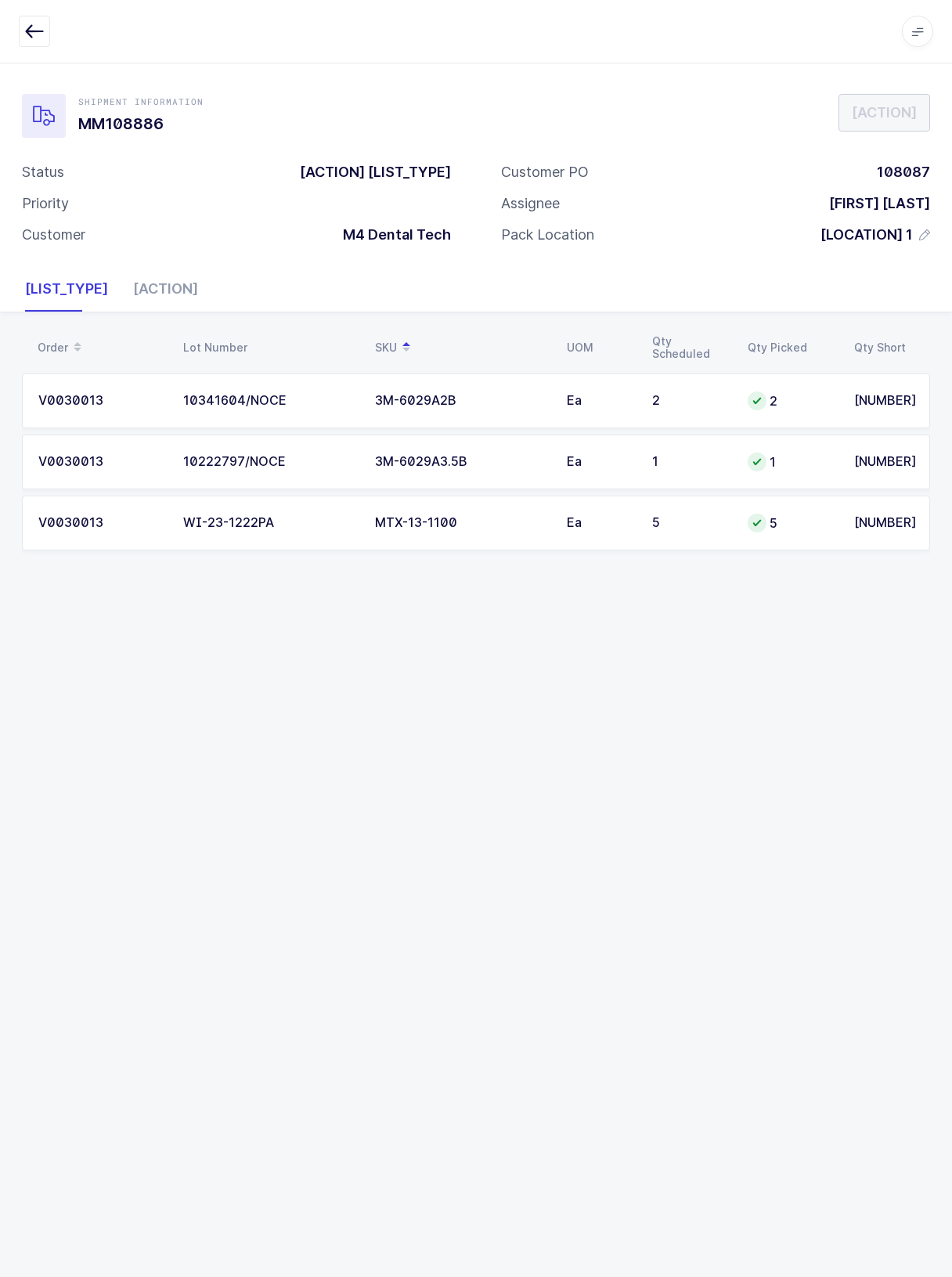 click on "[ACTION]" at bounding box center [159, 289] 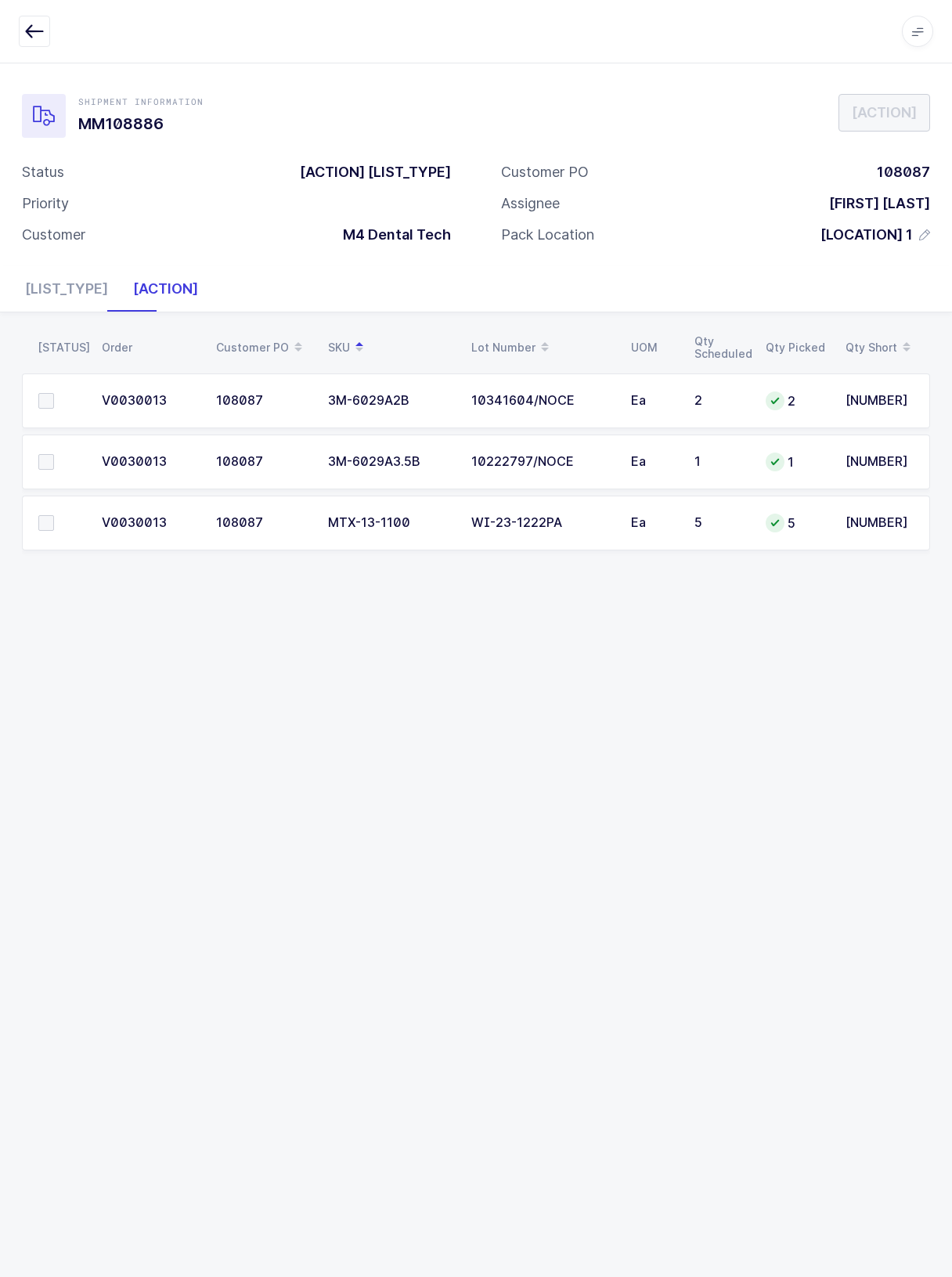 click at bounding box center [46, 401] 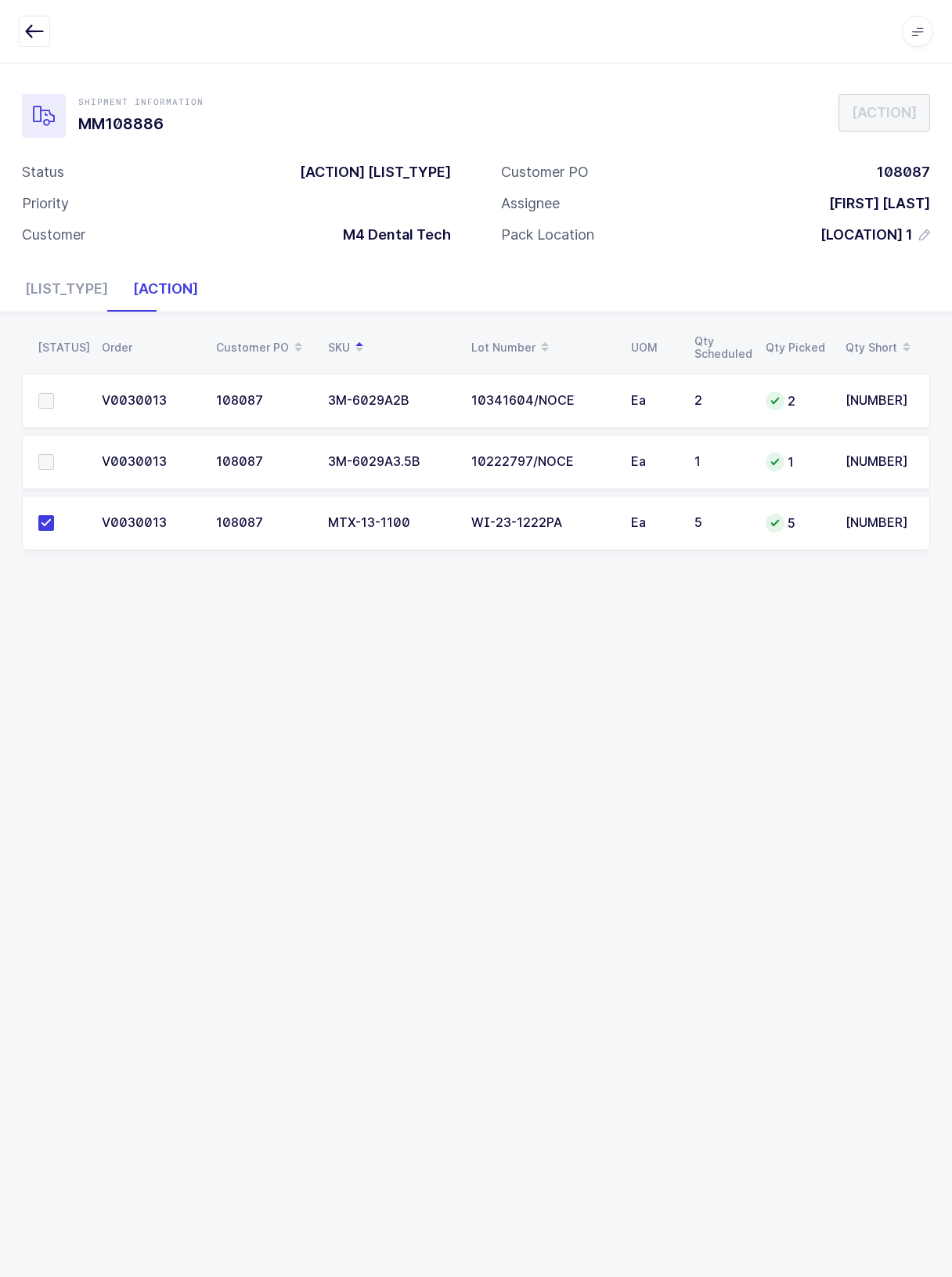 click at bounding box center (46, 401) 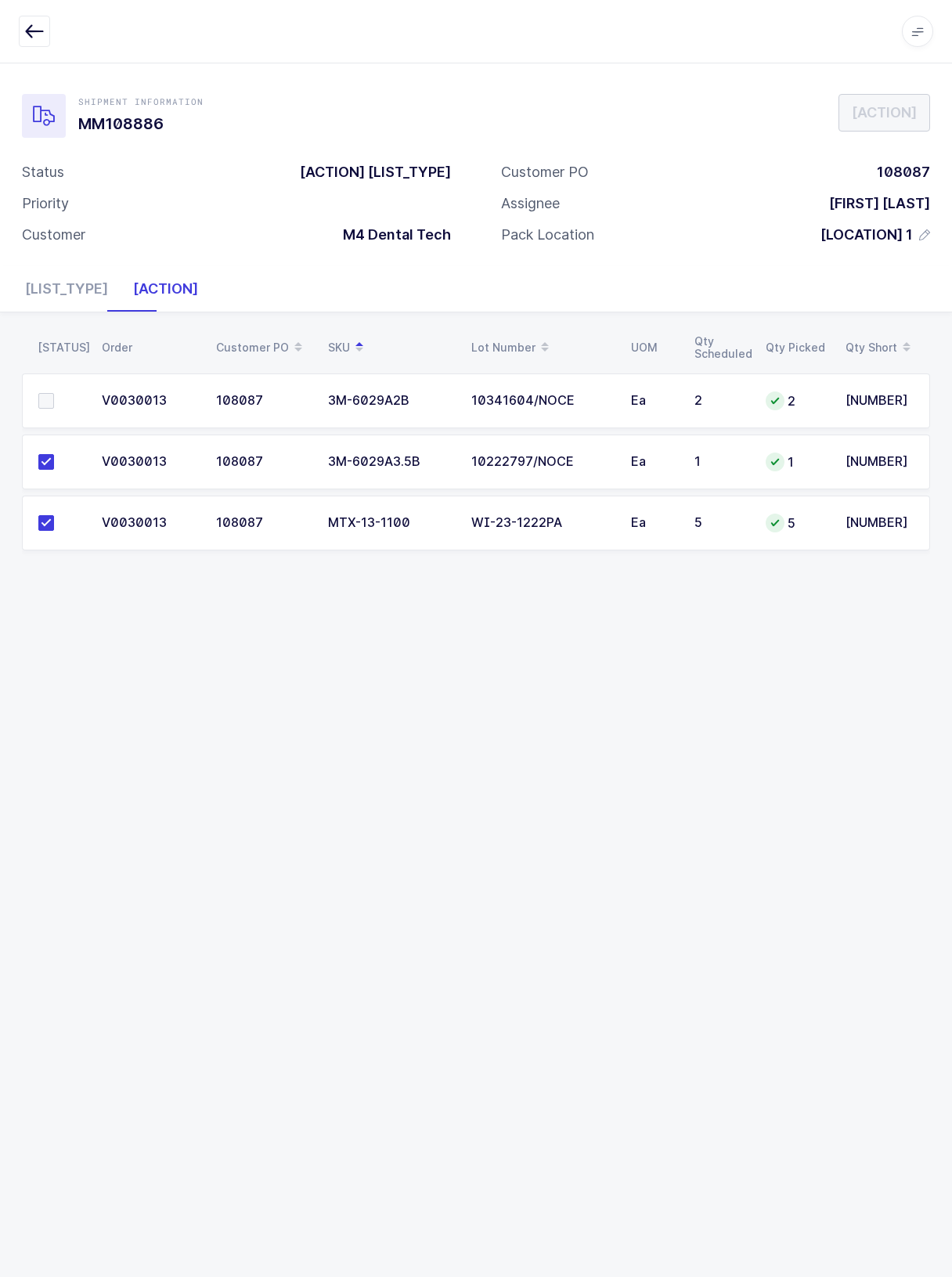 click at bounding box center [46, 401] 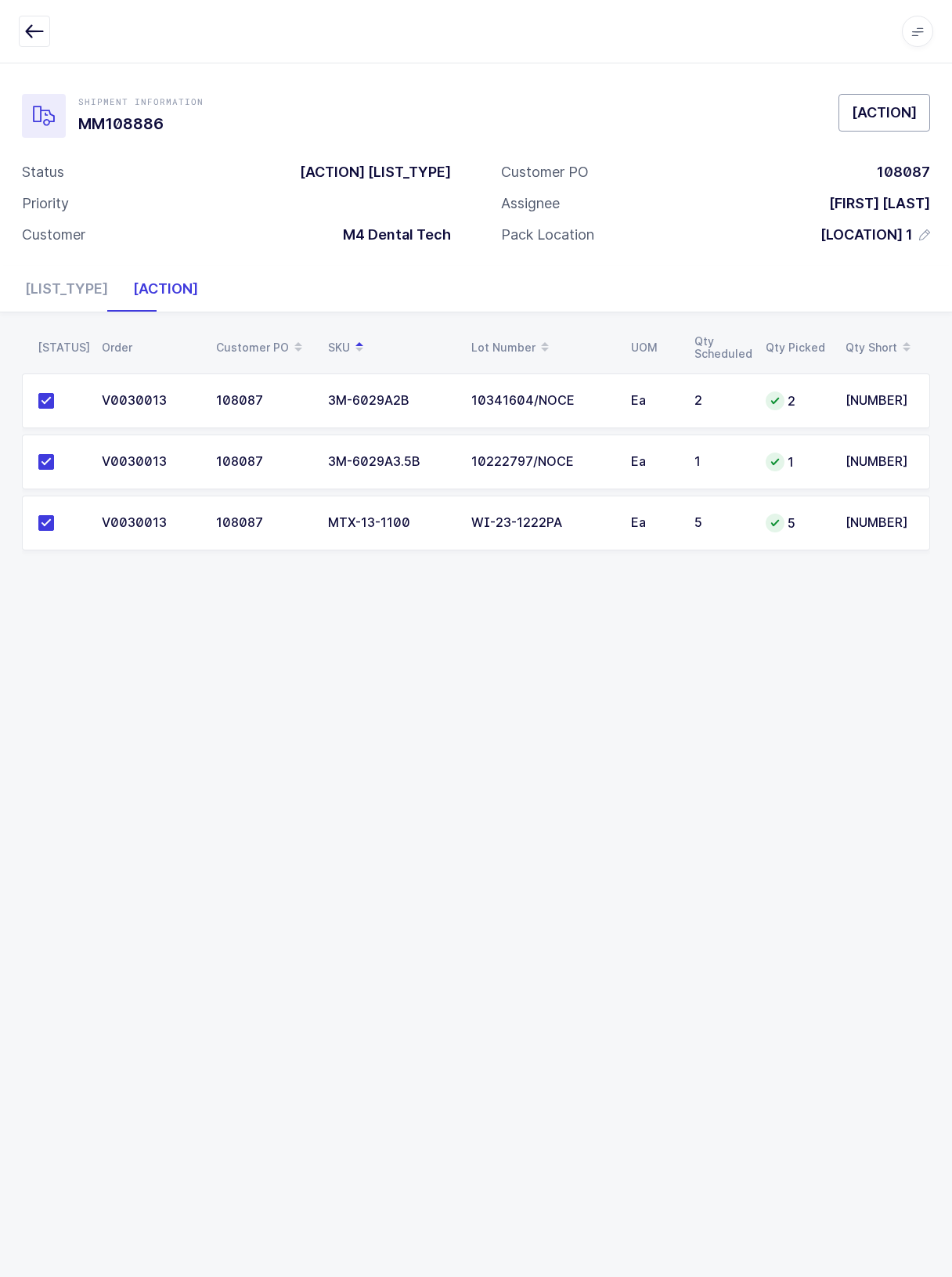 click on "Approve" at bounding box center (884, 112) 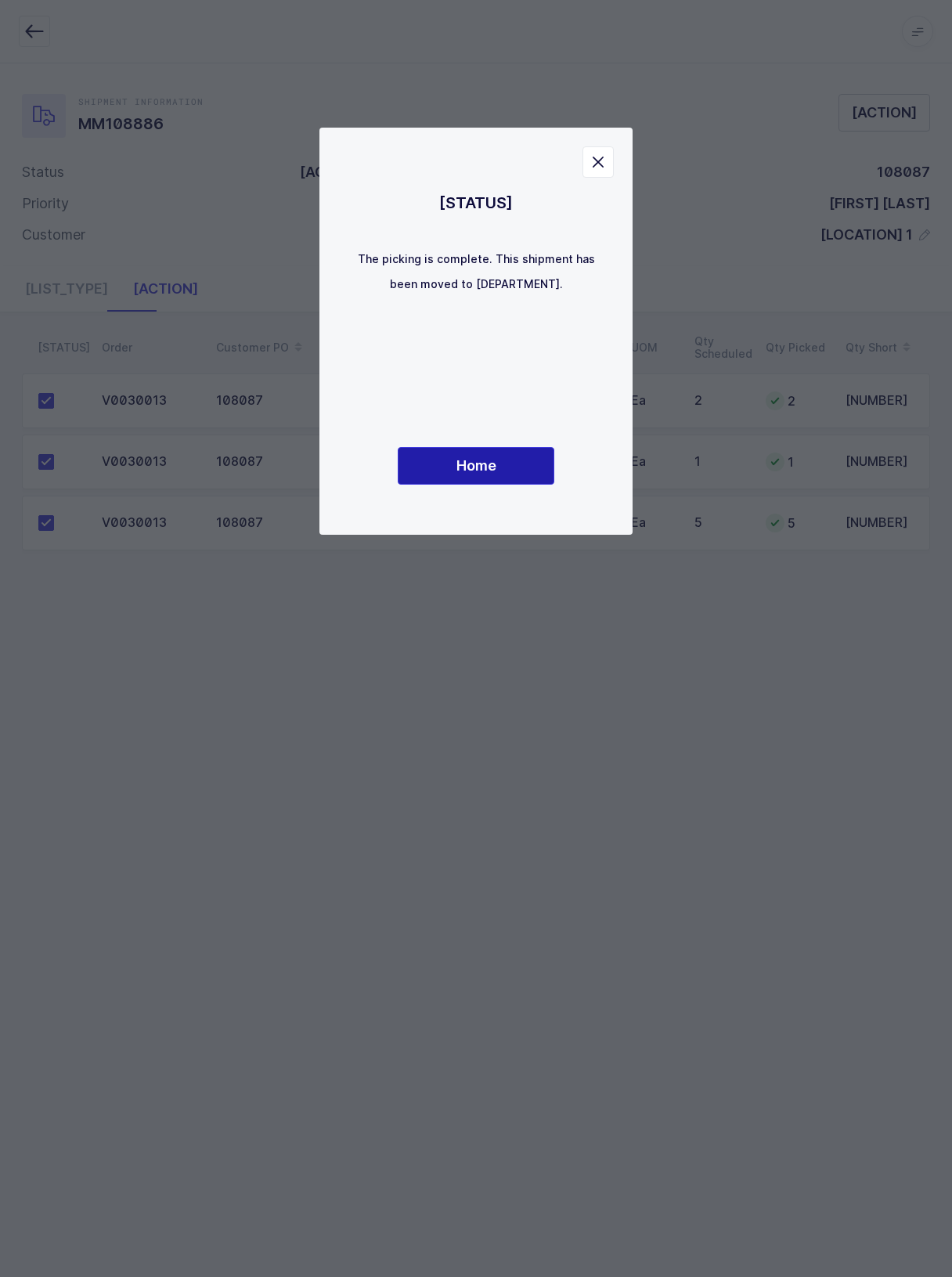 click on "Home" at bounding box center (476, 465) 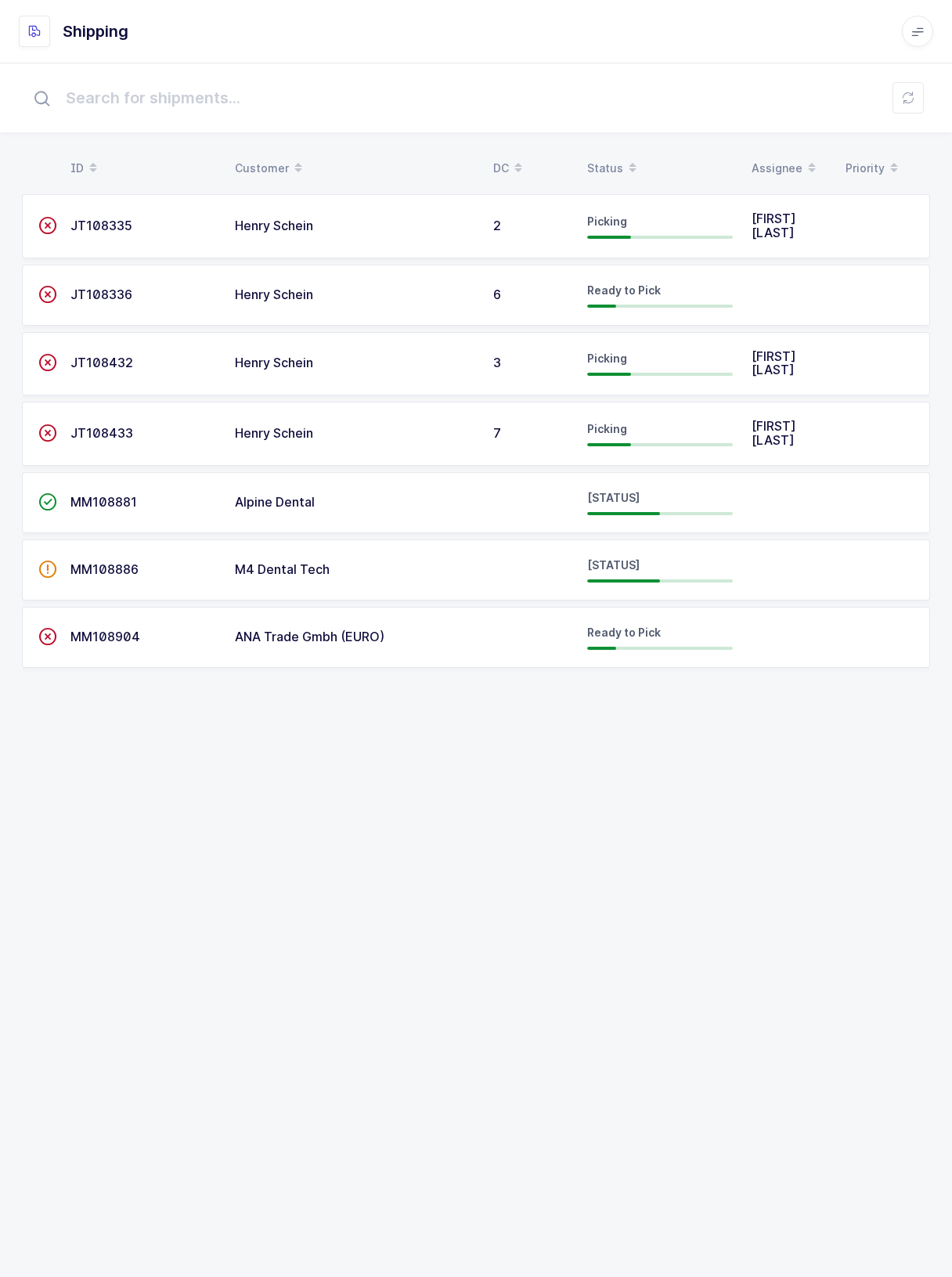 click on "ANA  Trade Gmbh (EURO)" at bounding box center (355, 226) 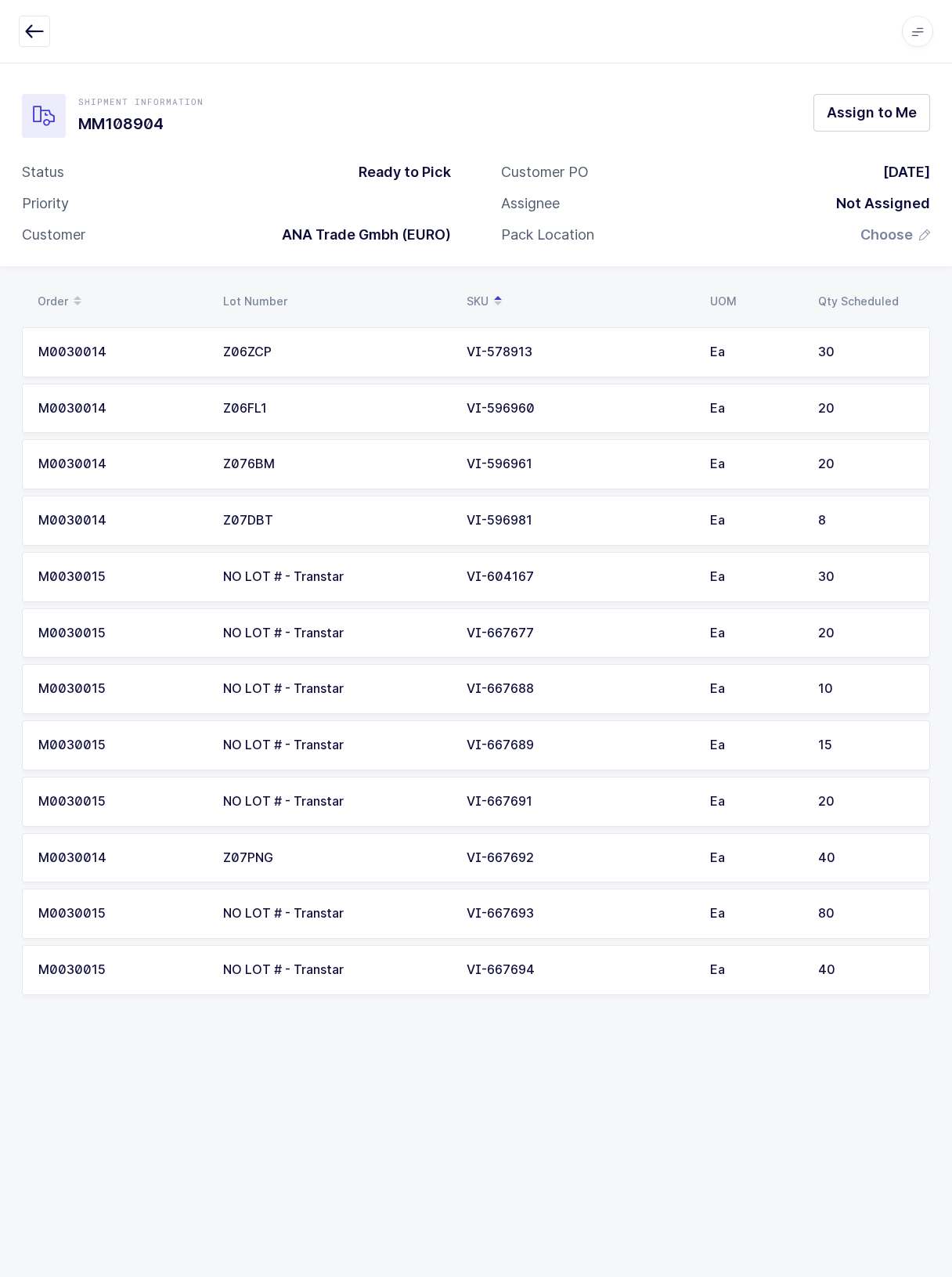 click at bounding box center [34, 31] 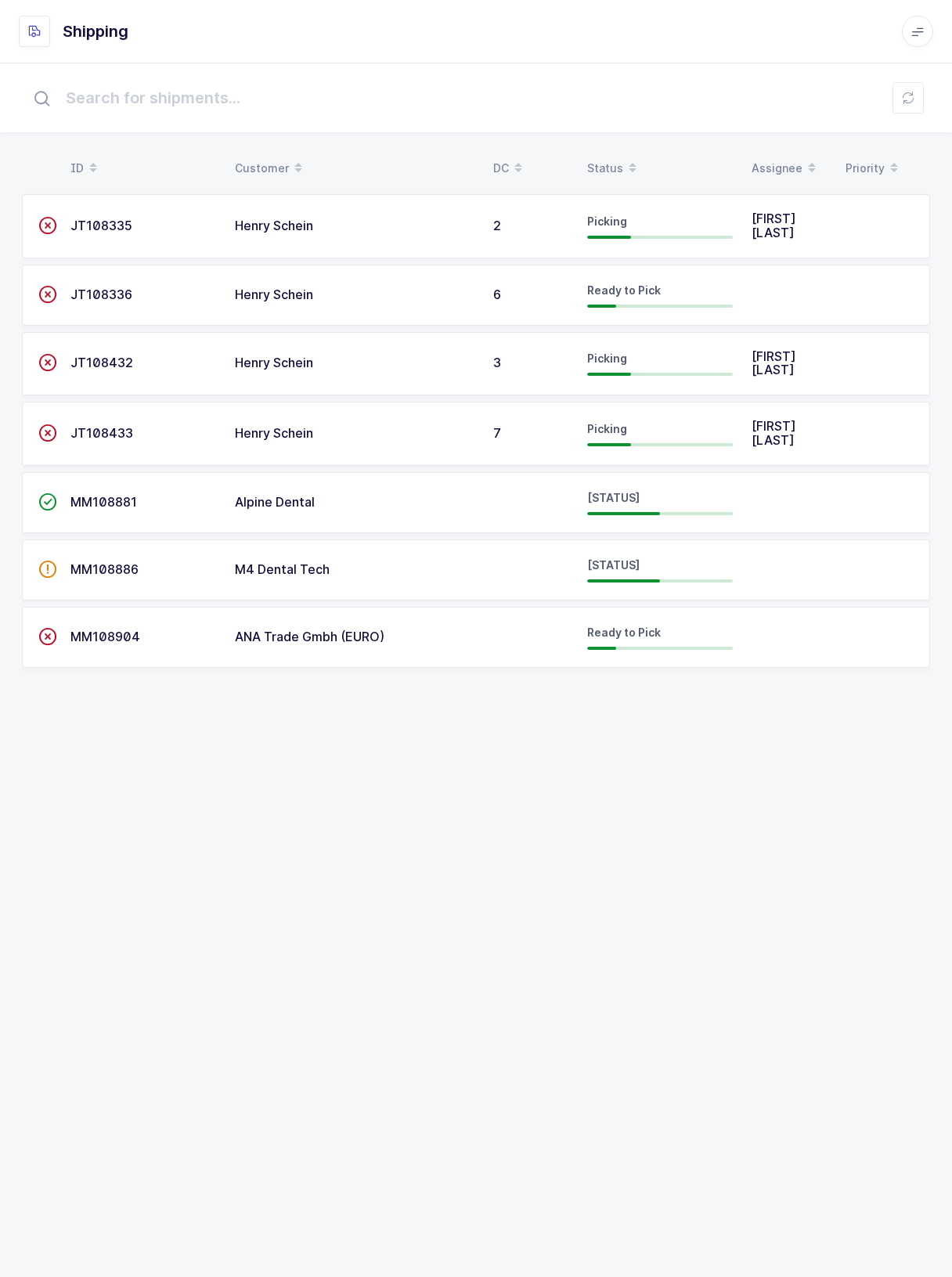 click at bounding box center [633, 172] 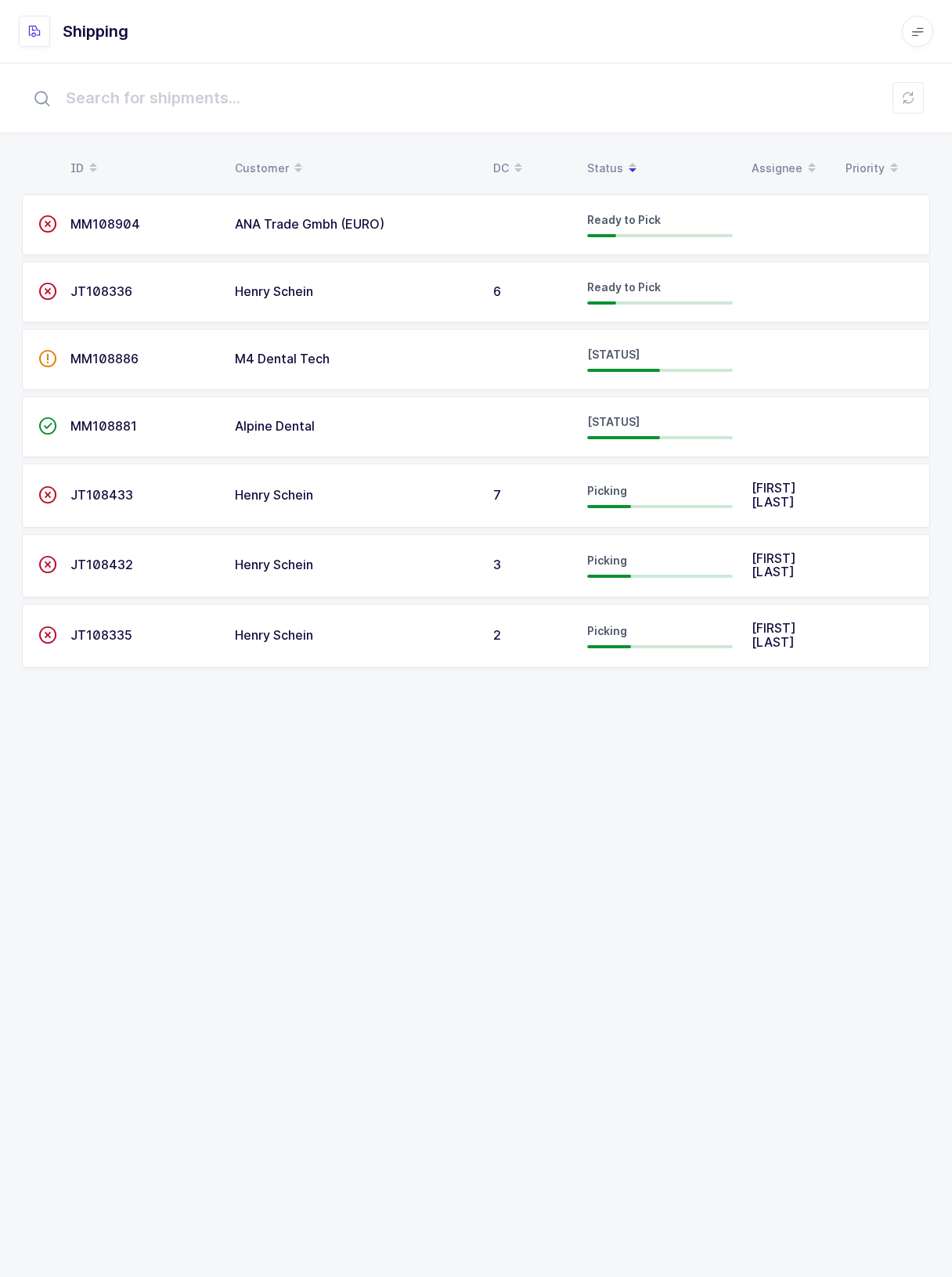 click on "Status" at bounding box center [660, 168] 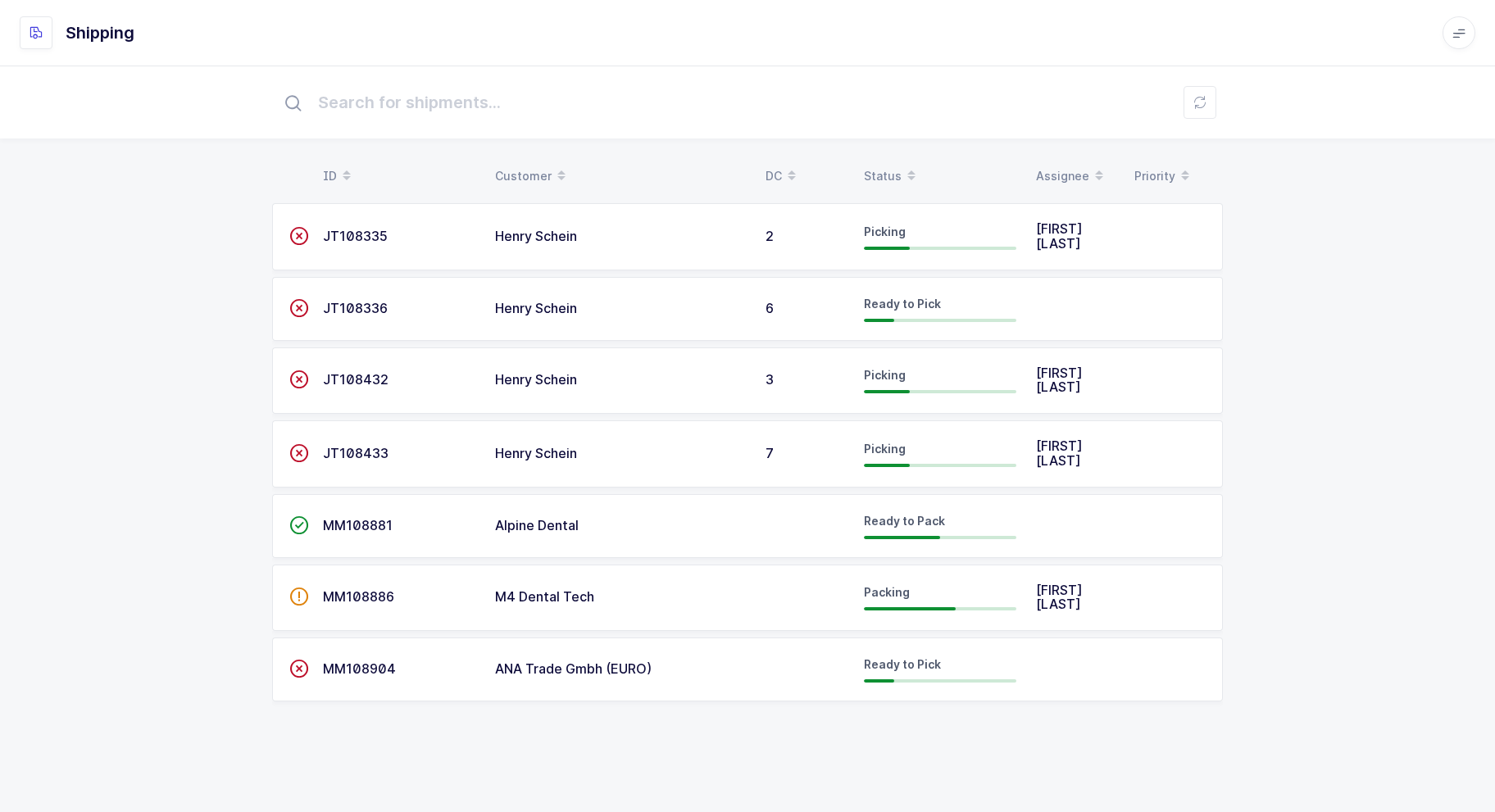 scroll, scrollTop: 0, scrollLeft: 0, axis: both 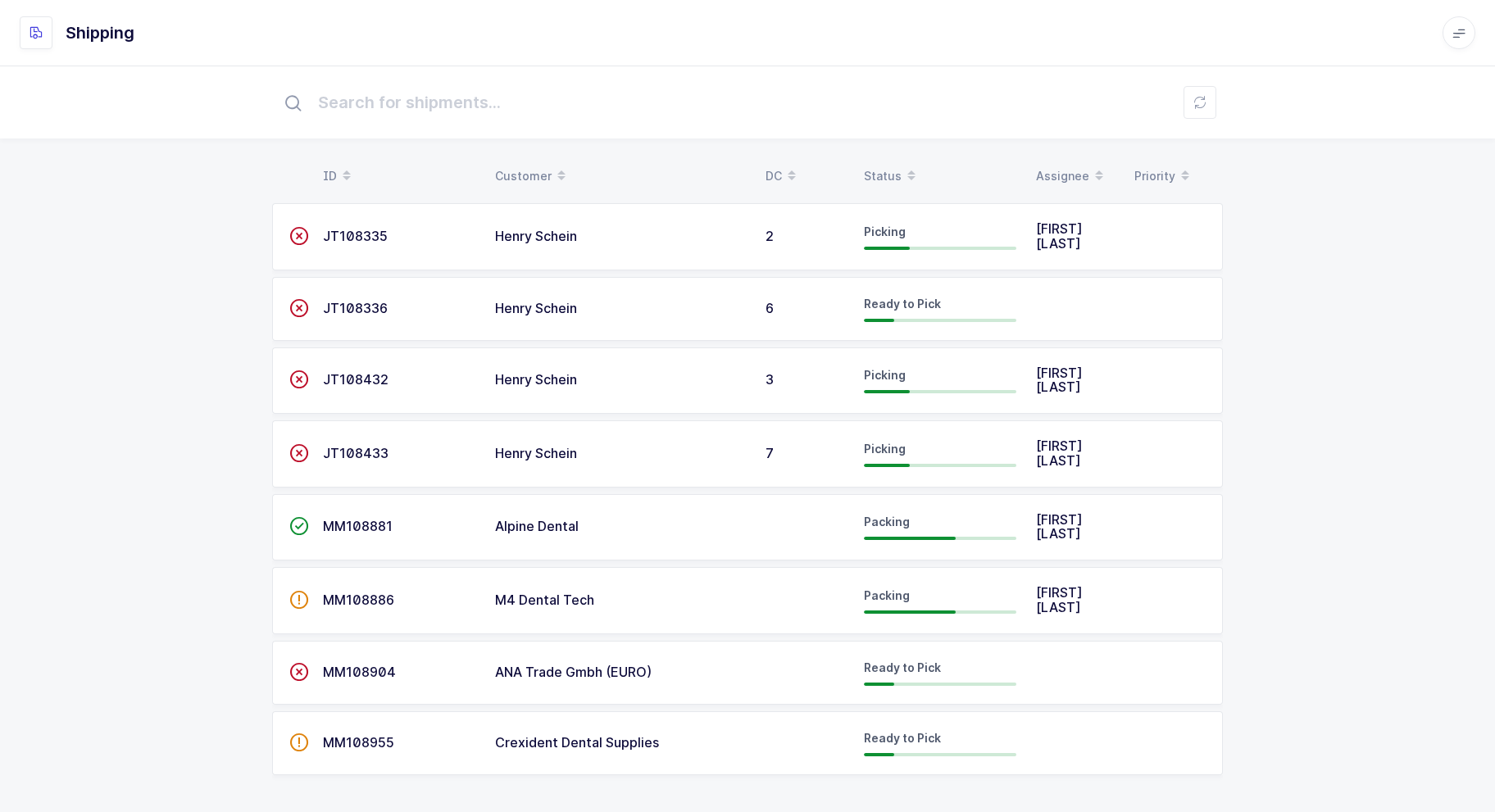 click on "Status" at bounding box center [940, 176] 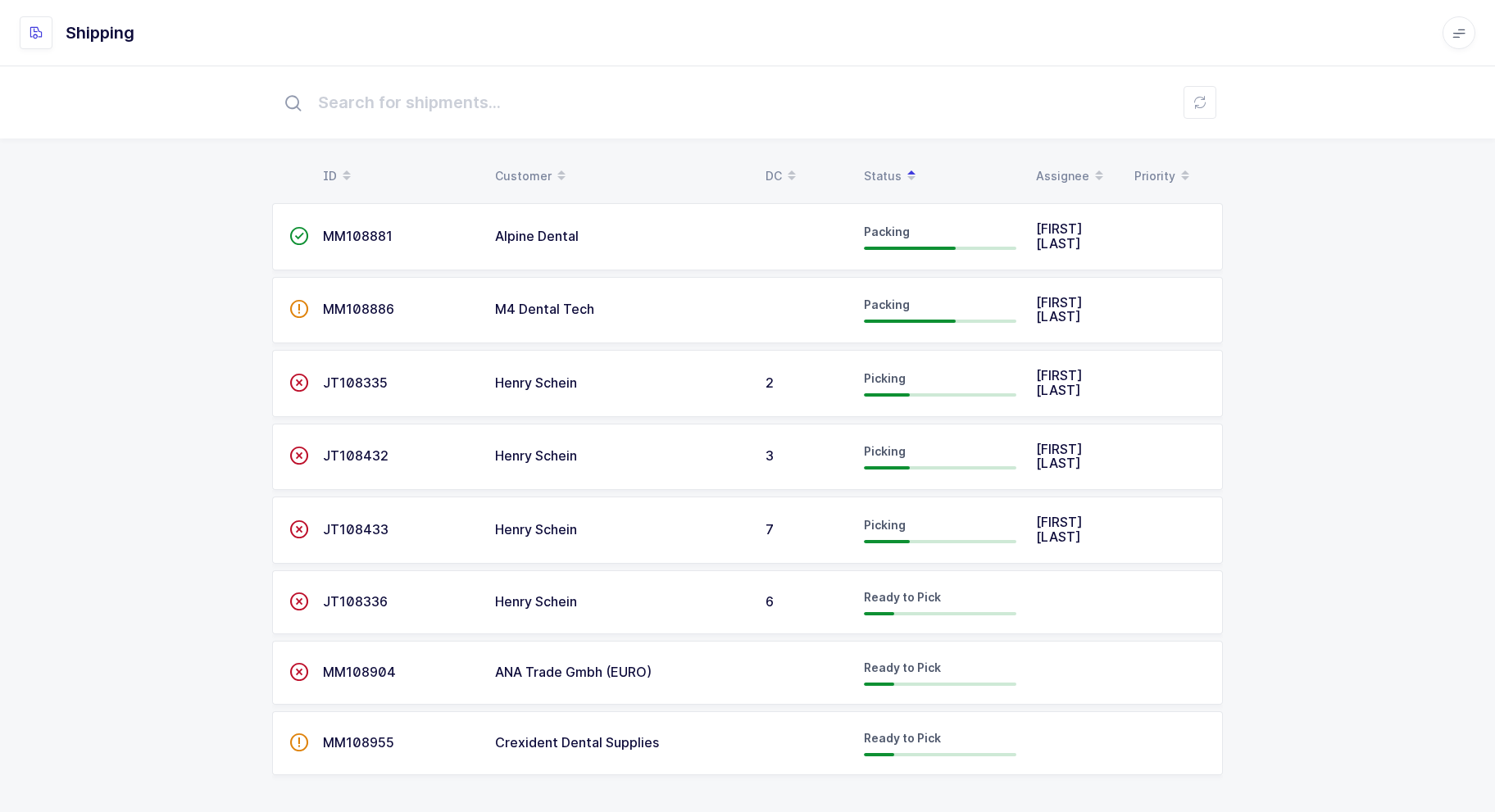 click on "MM108955" at bounding box center (399, 237) 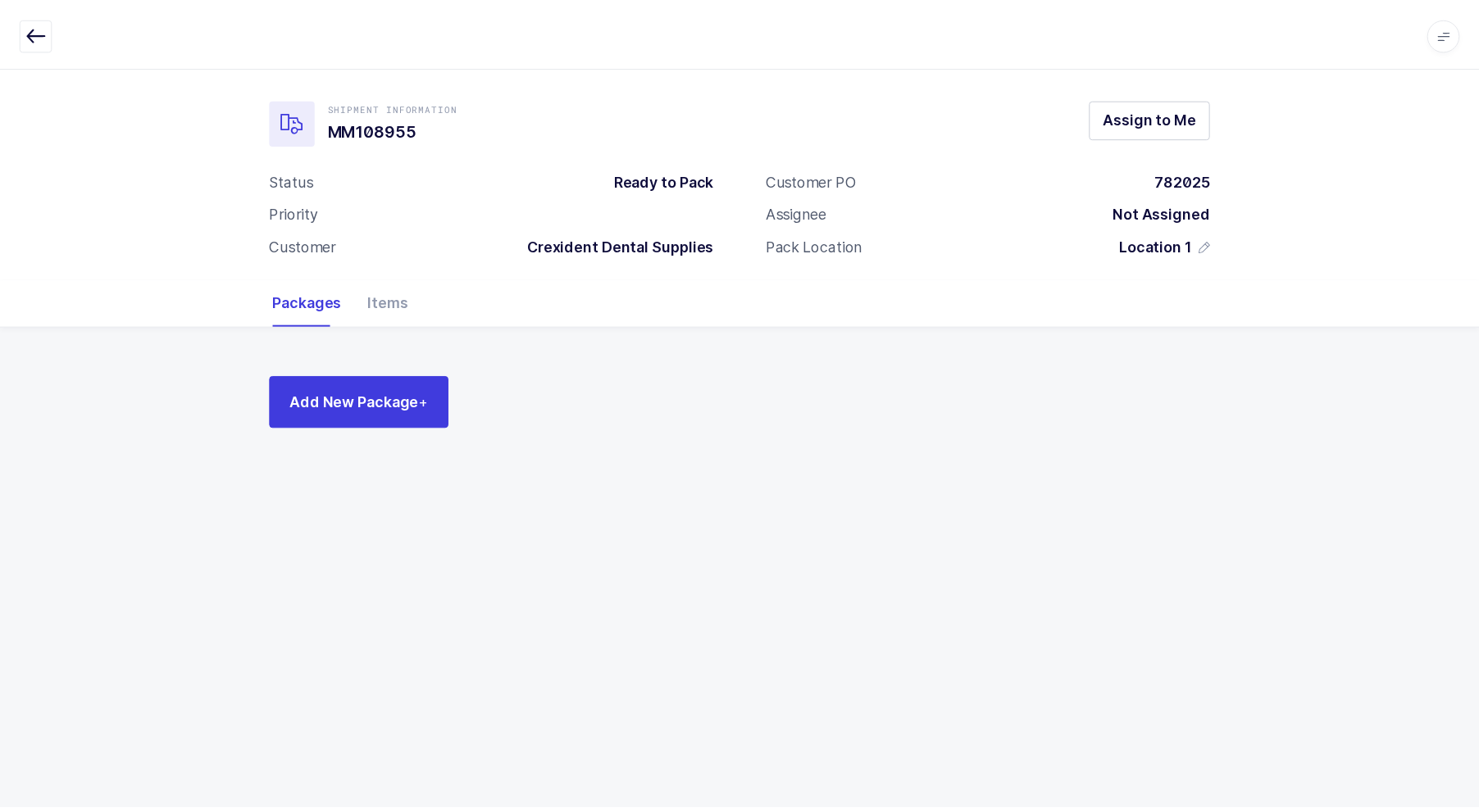 scroll, scrollTop: 0, scrollLeft: 0, axis: both 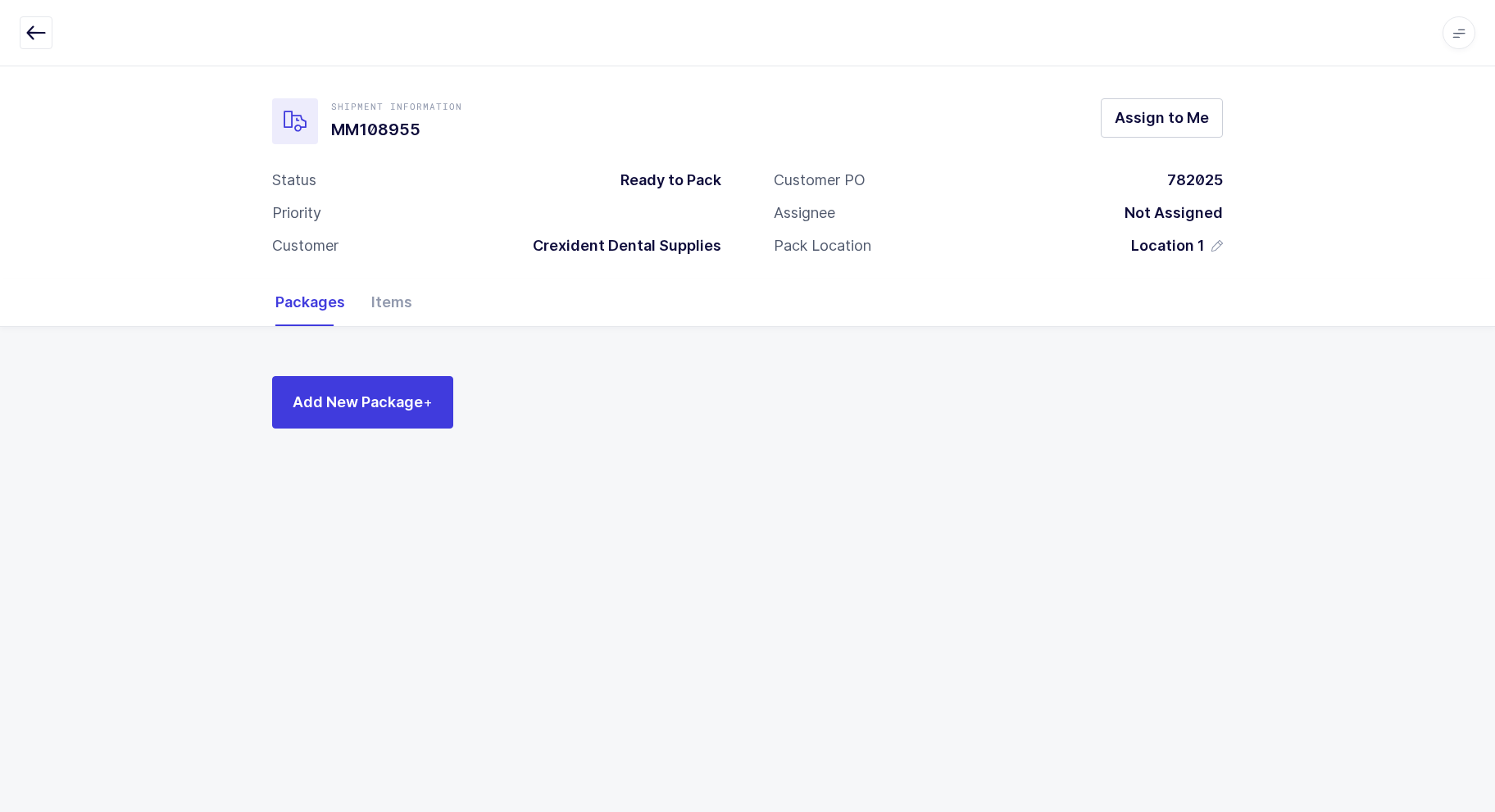 click at bounding box center (36, 33) 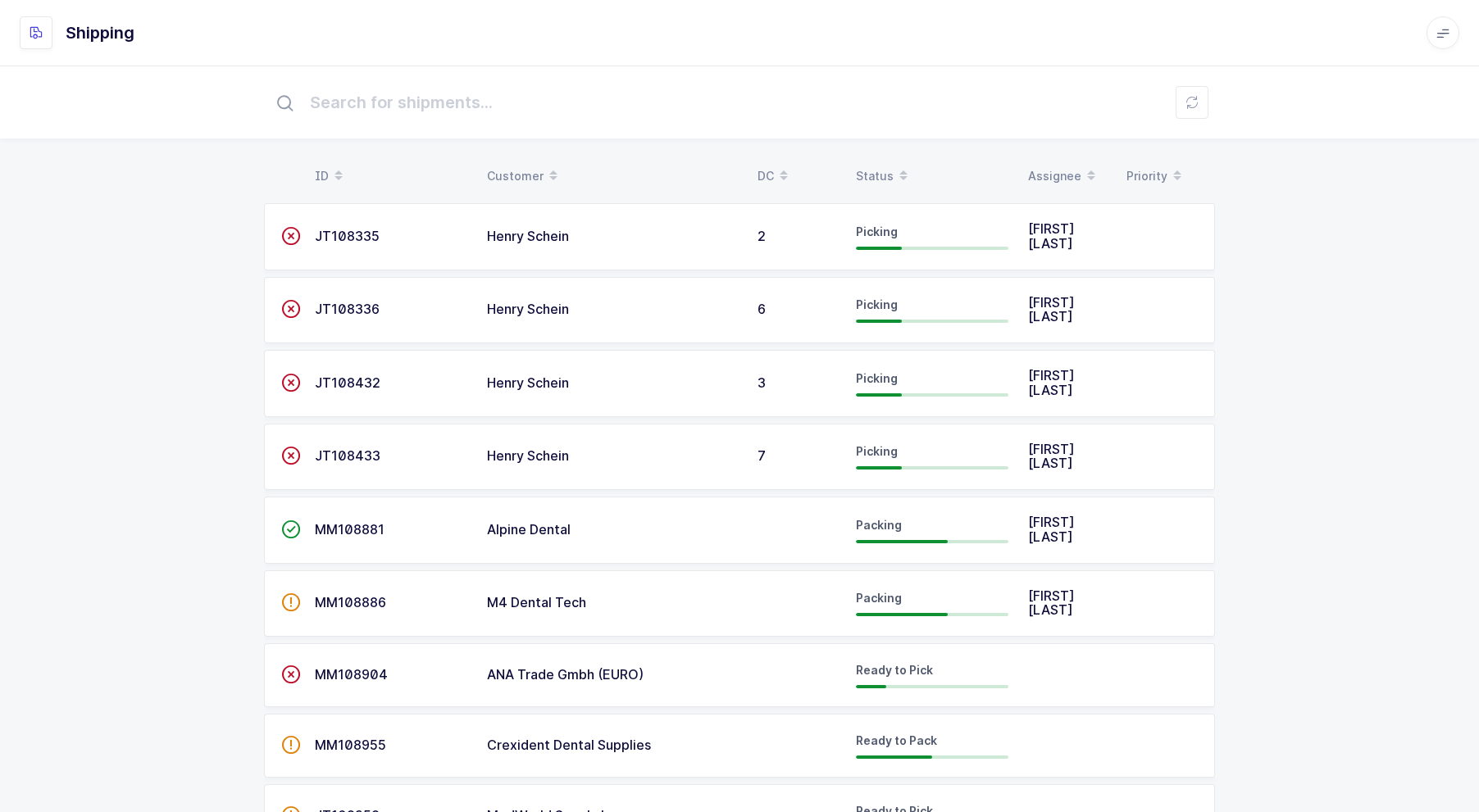click at bounding box center (903, 170) 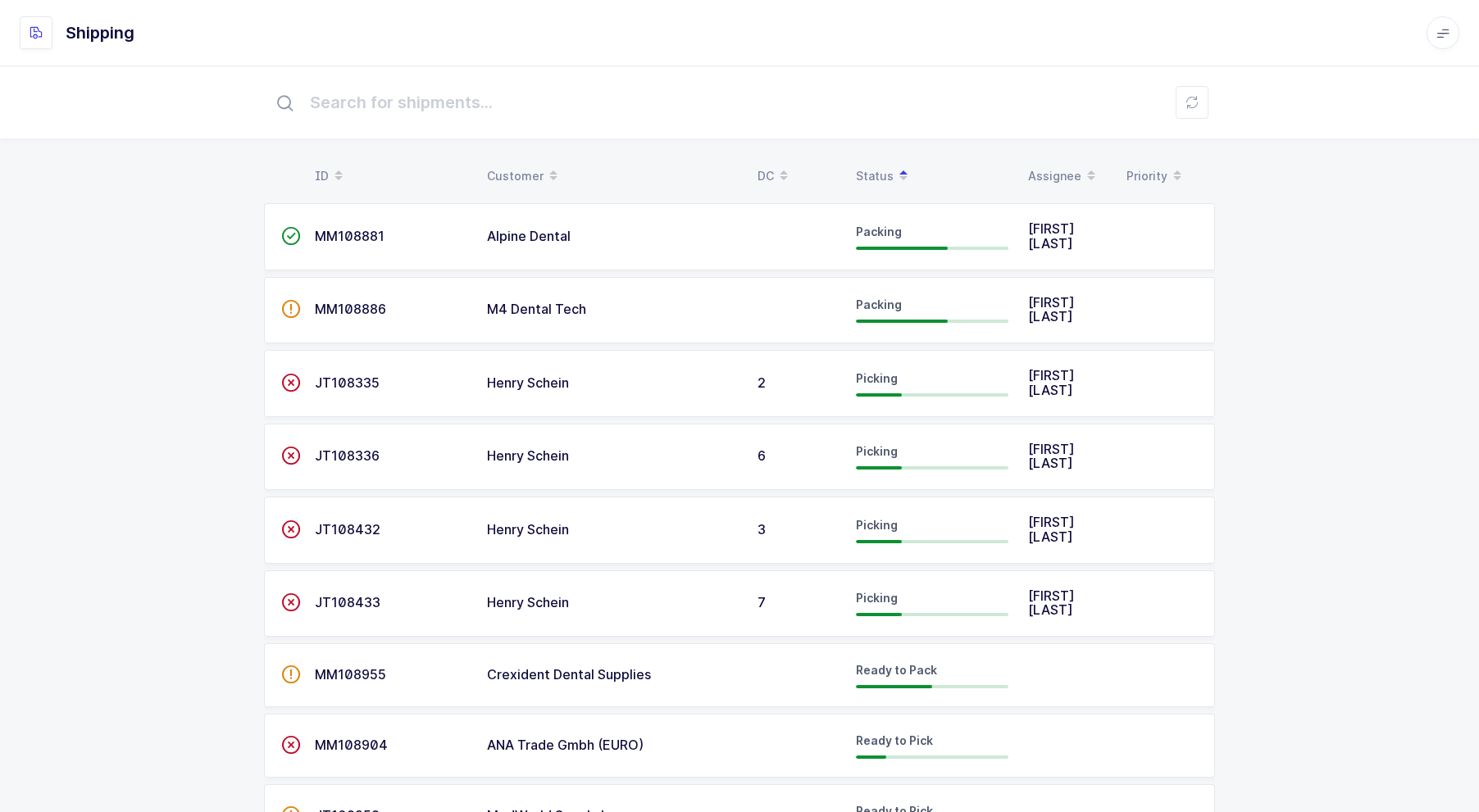 scroll, scrollTop: 59, scrollLeft: 0, axis: vertical 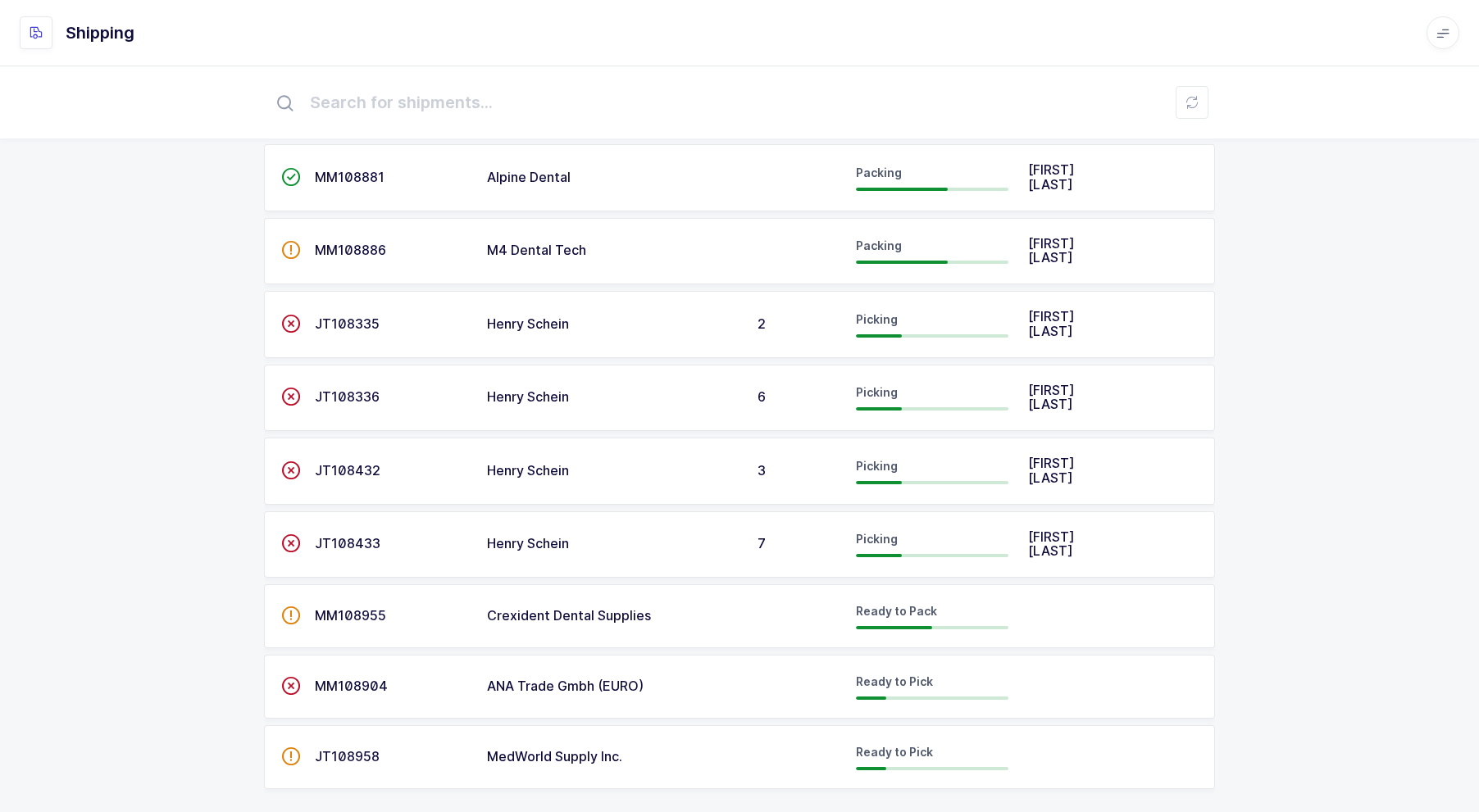 click on "MedWorld Supply Inc." at bounding box center [529, 177] 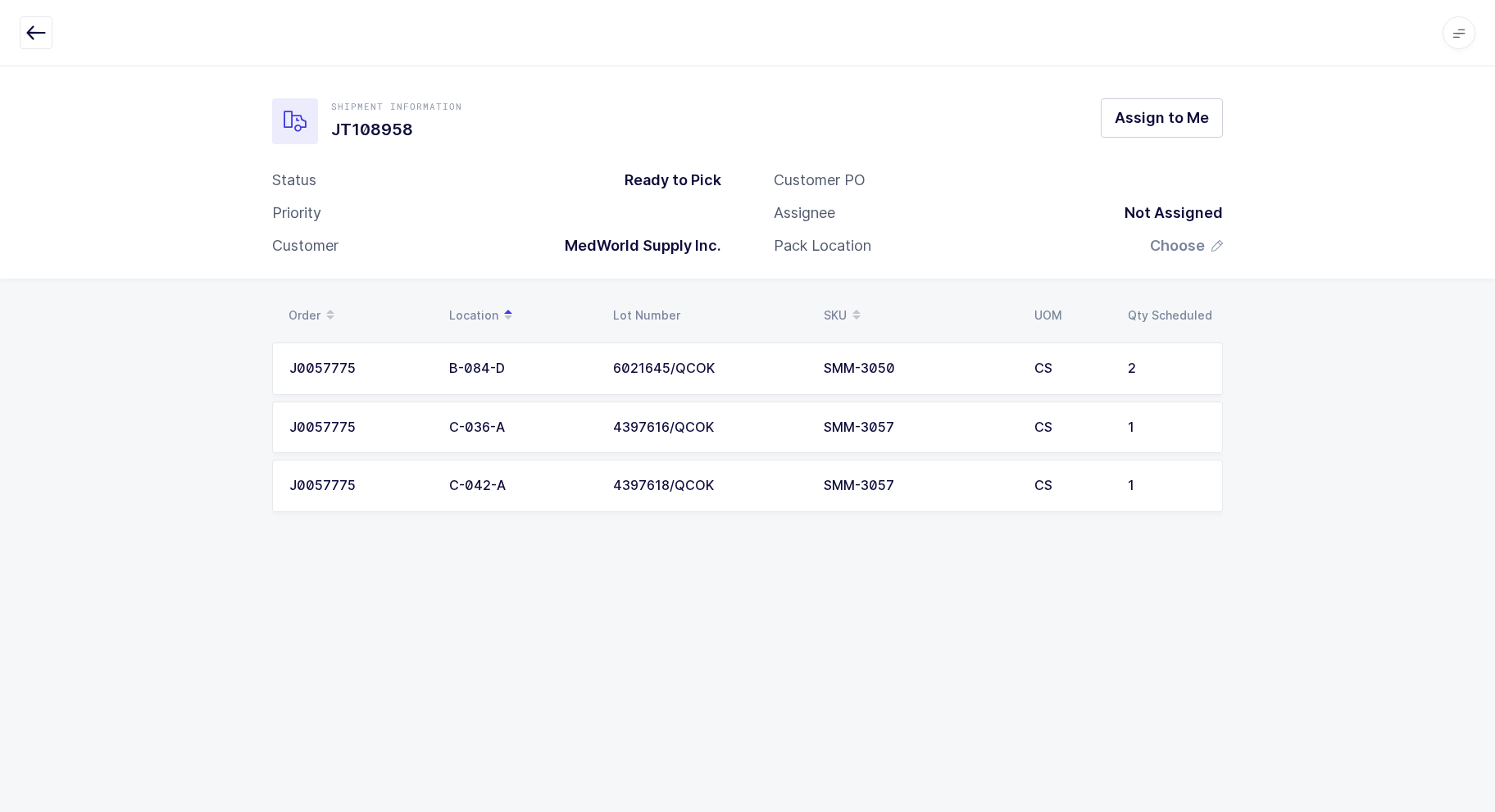 click at bounding box center [36, 33] 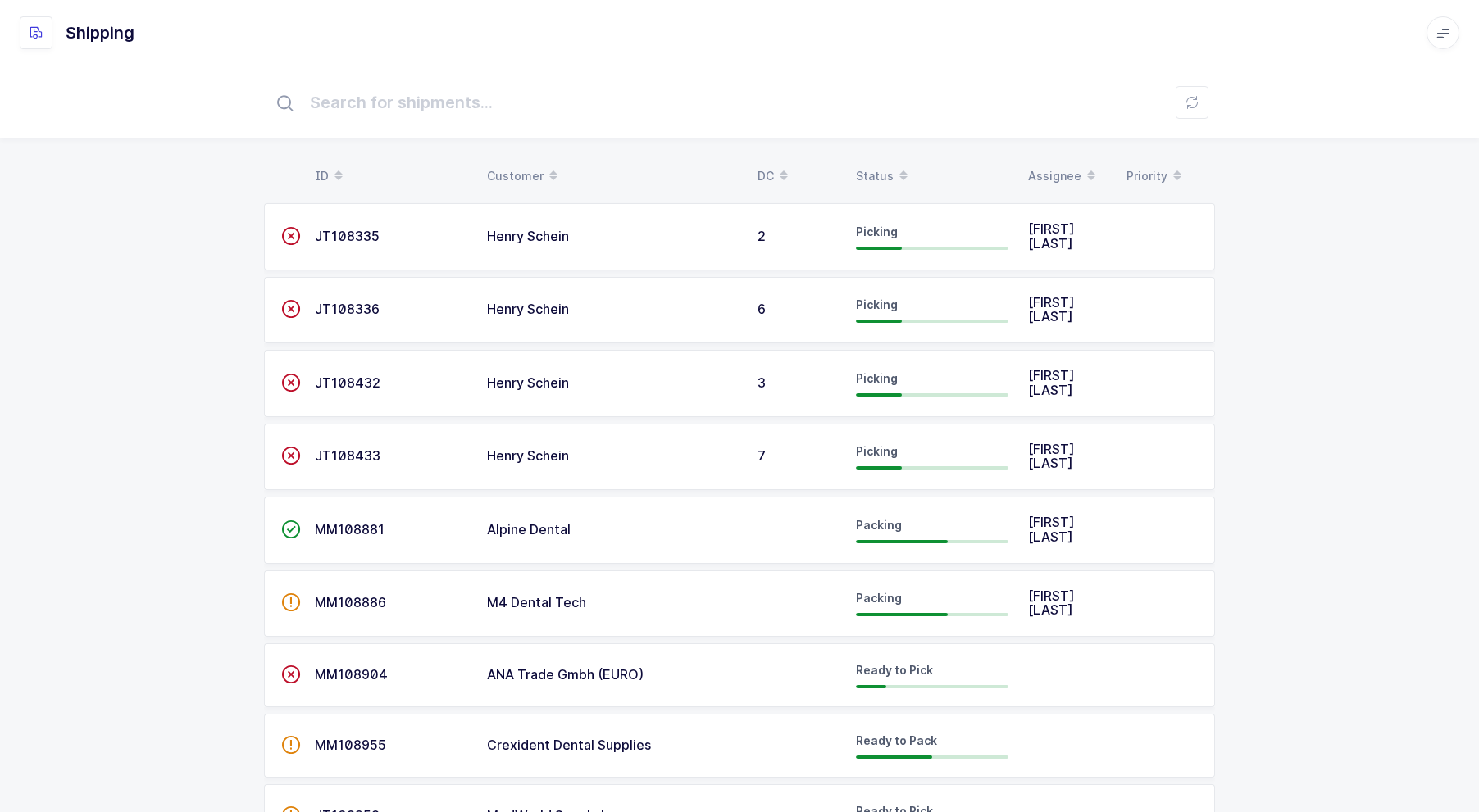 click on "Status" at bounding box center [932, 176] 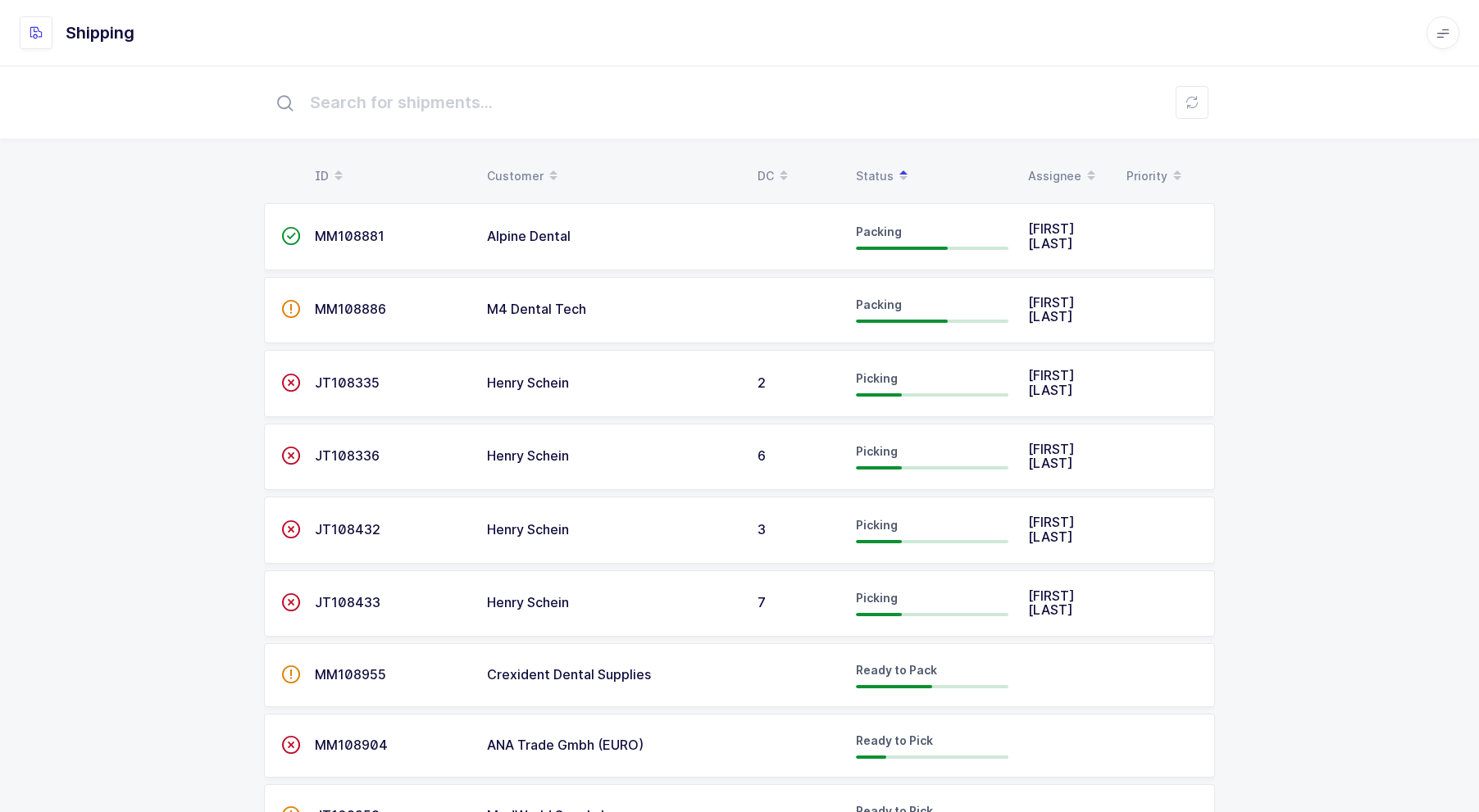 scroll, scrollTop: 59, scrollLeft: 0, axis: vertical 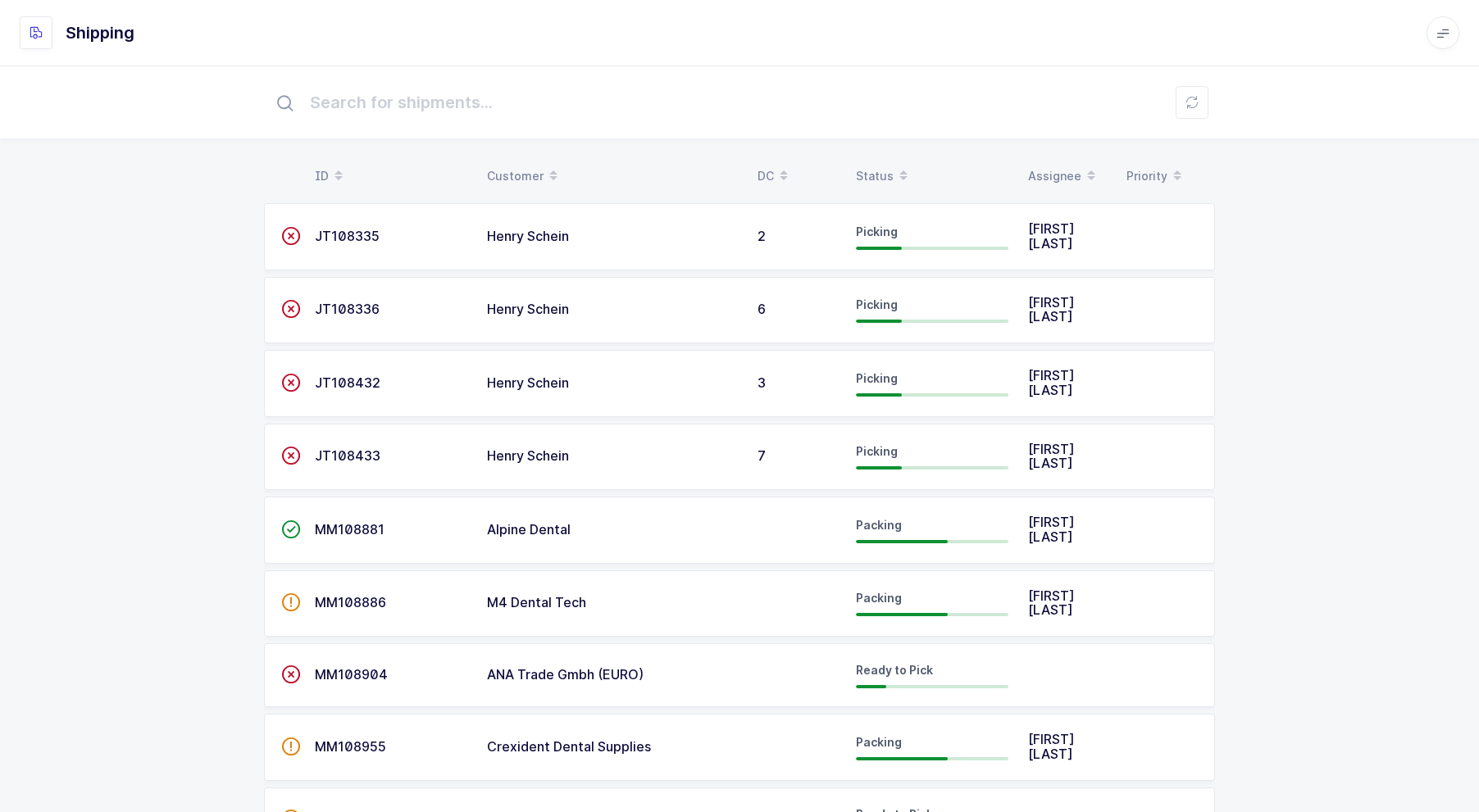 click on "Status" at bounding box center (932, 176) 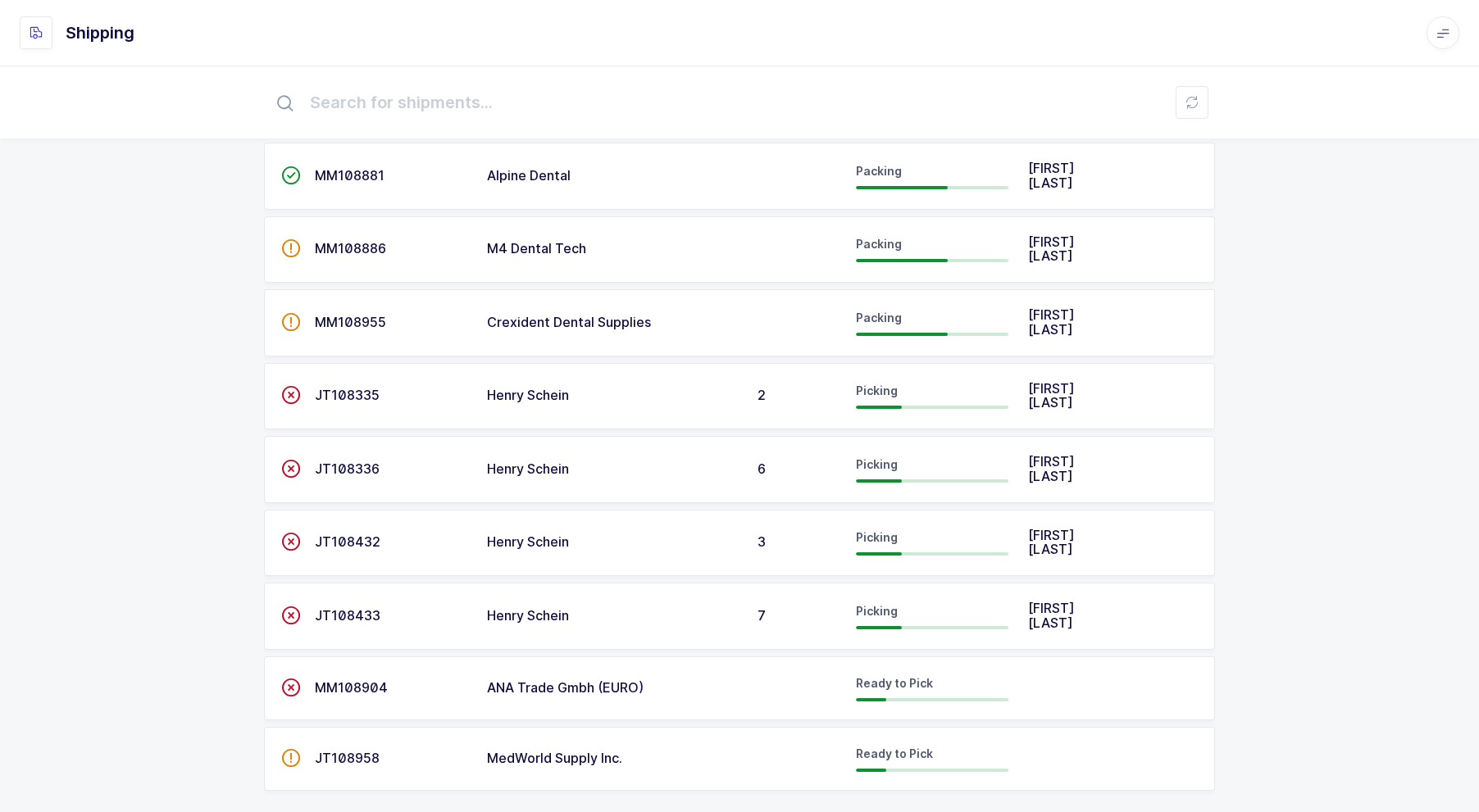 scroll, scrollTop: 62, scrollLeft: 0, axis: vertical 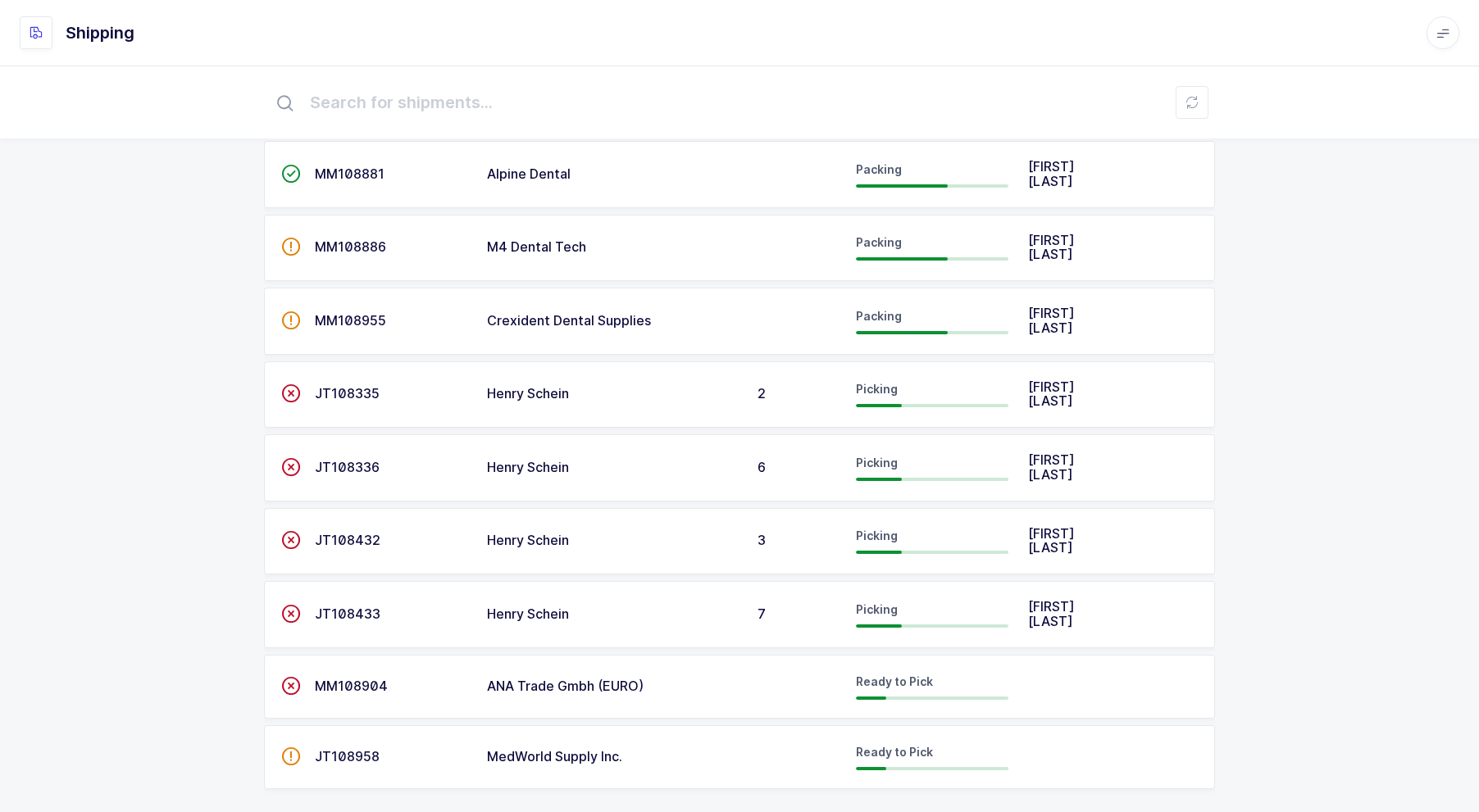 click on "JT108958" at bounding box center (349, 174) 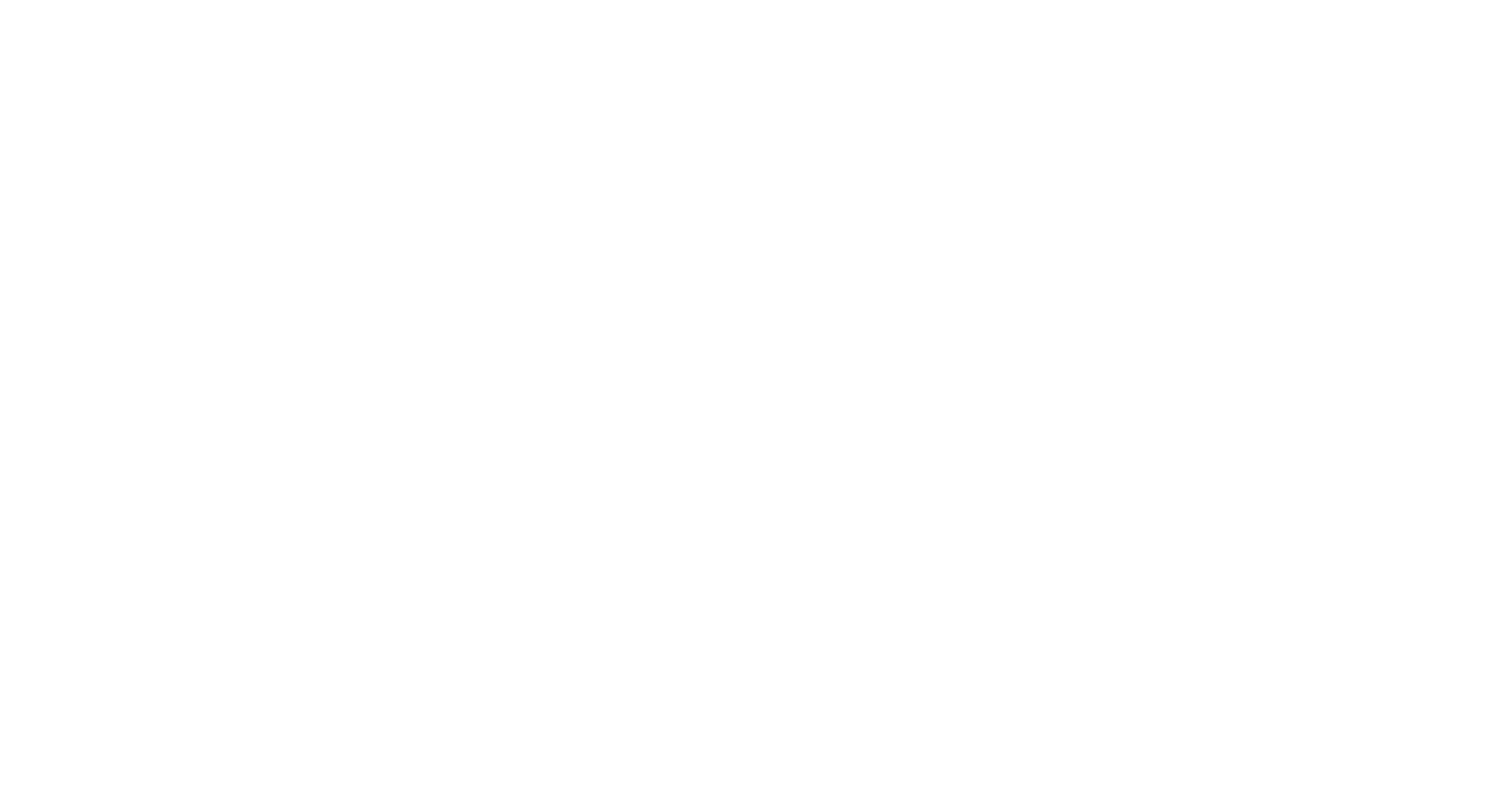 scroll, scrollTop: 0, scrollLeft: 0, axis: both 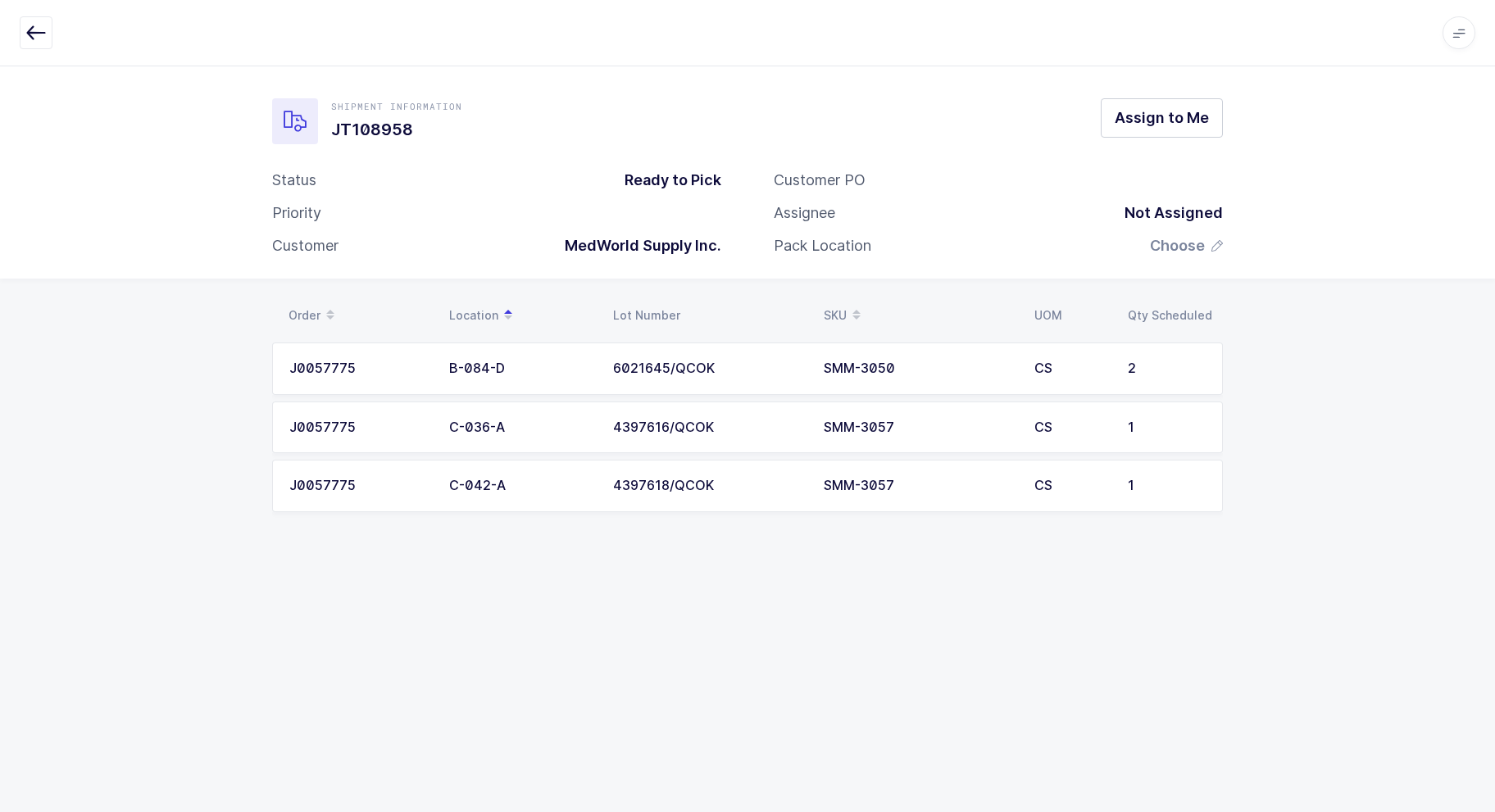 click at bounding box center [36, 33] 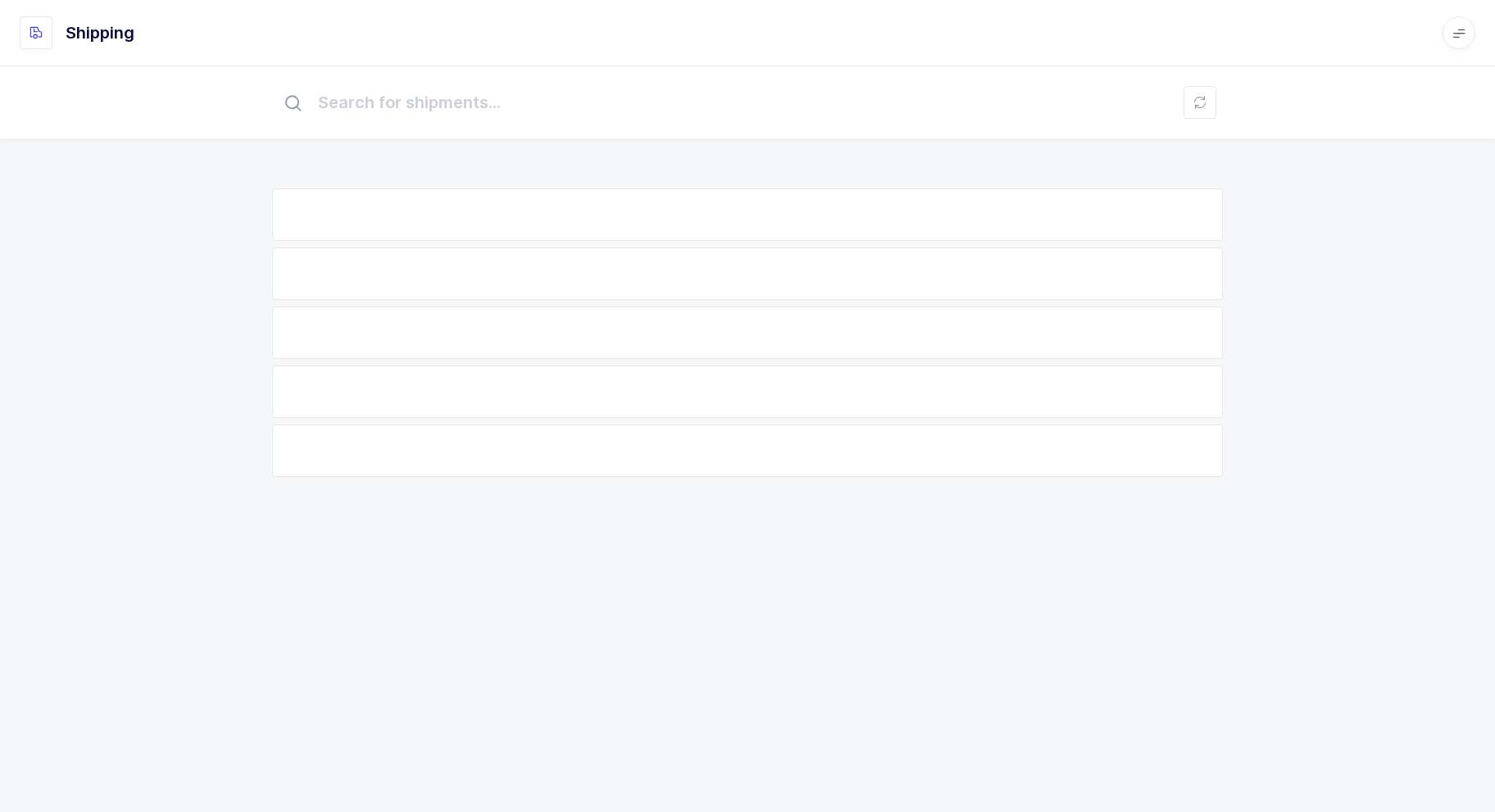 scroll, scrollTop: 0, scrollLeft: 0, axis: both 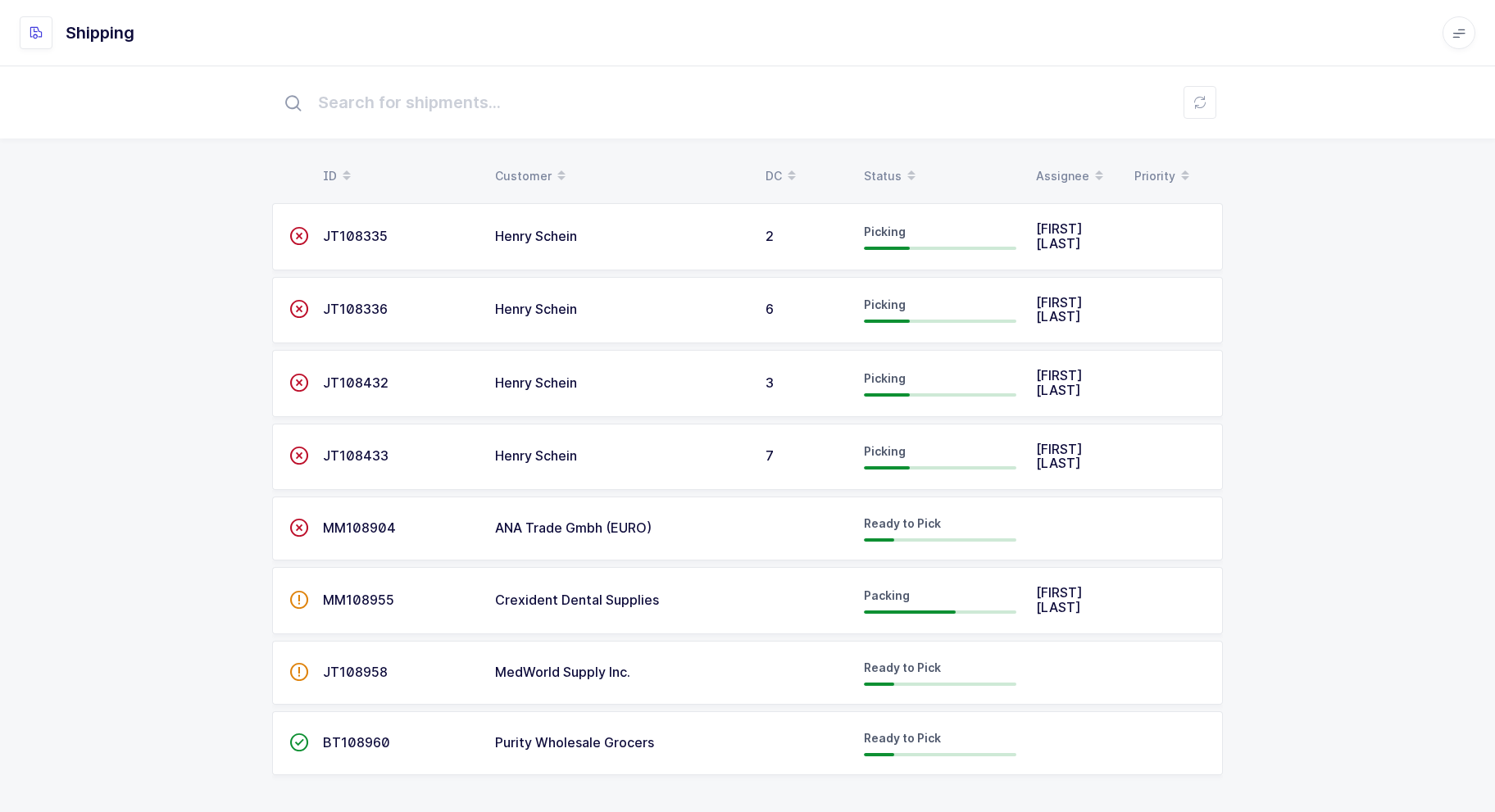 click on "Status" at bounding box center [940, 176] 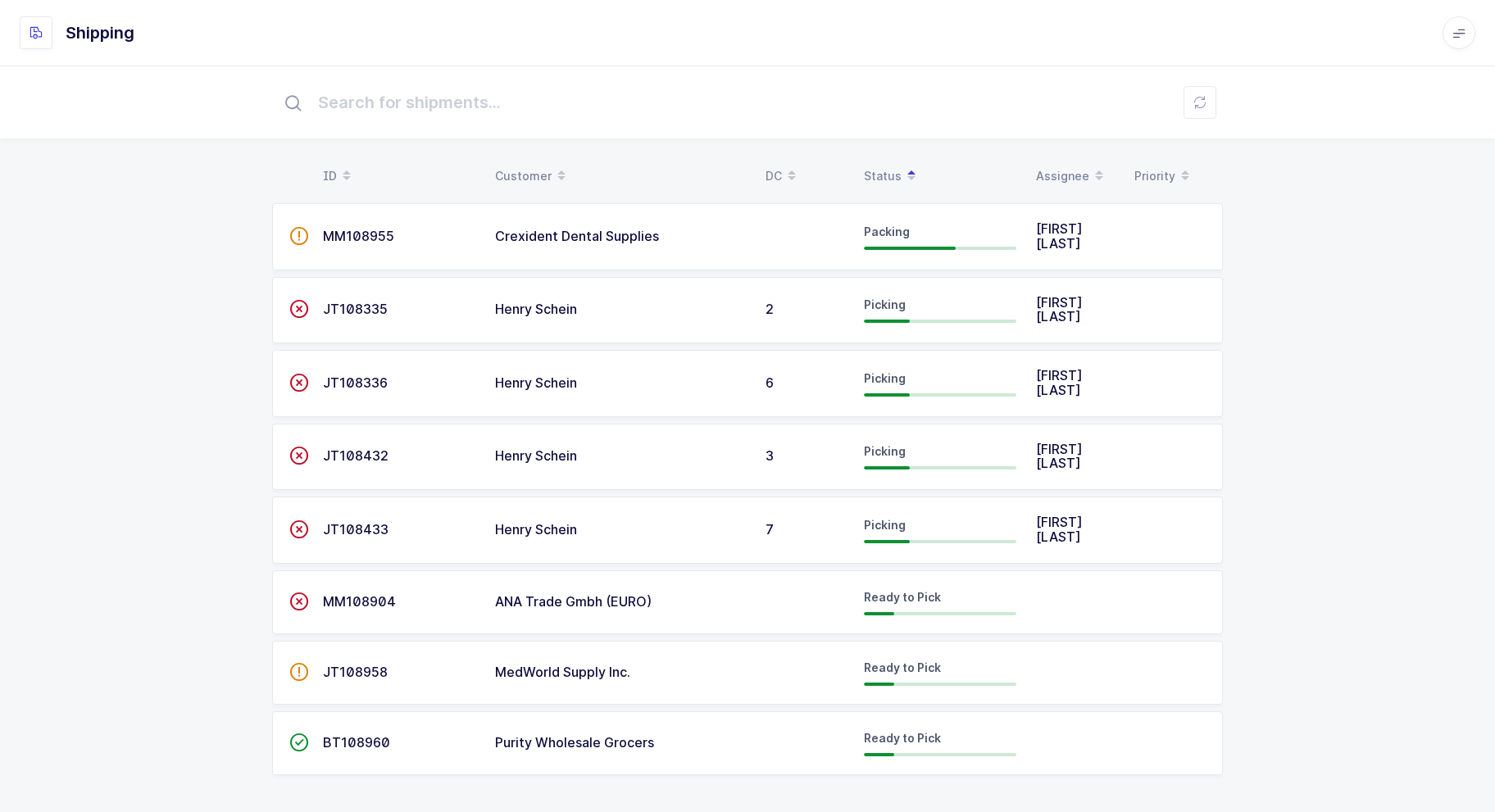 click on "Purity Wholesale Grocers" at bounding box center [577, 236] 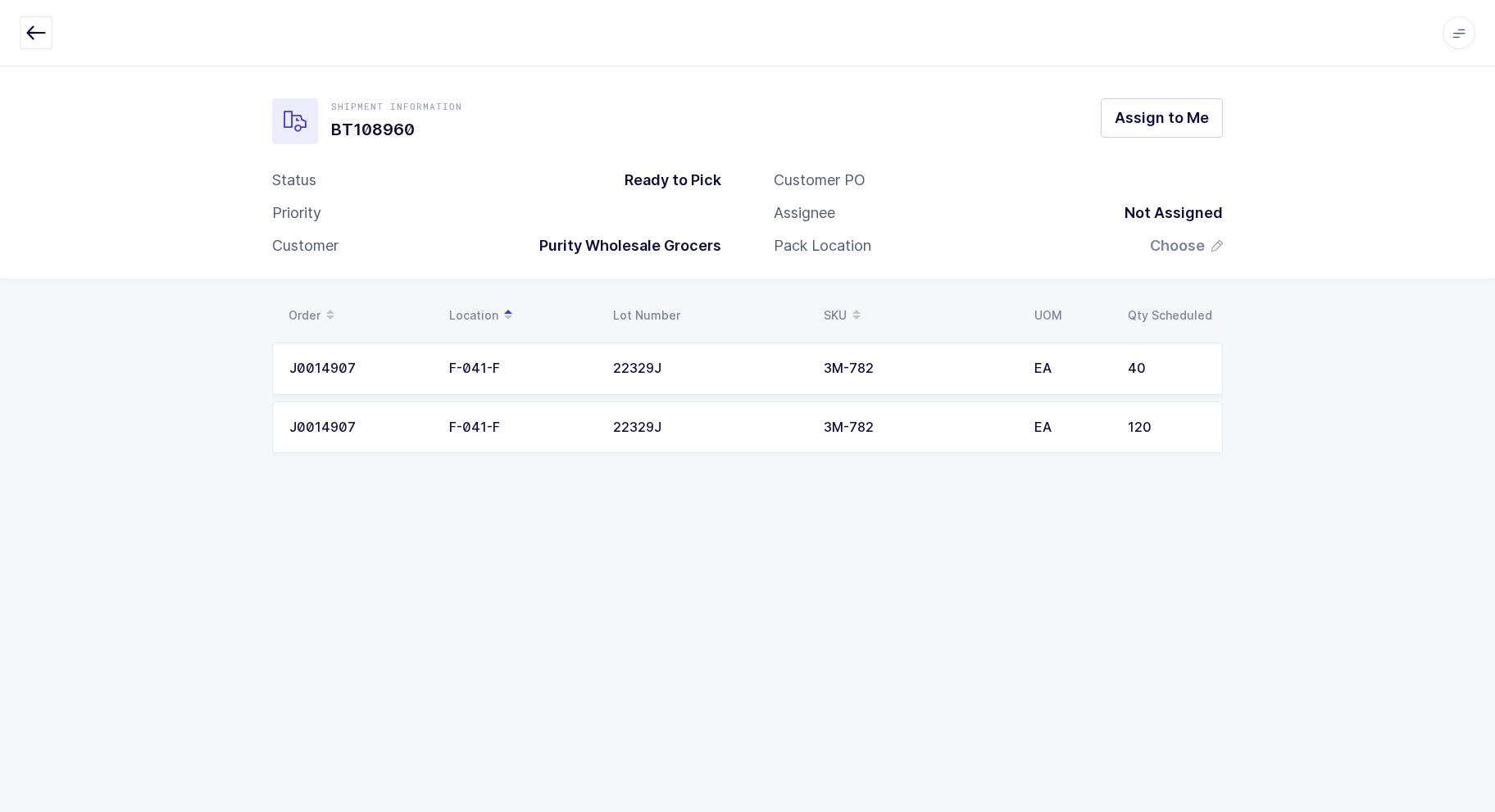 click at bounding box center (36, 33) 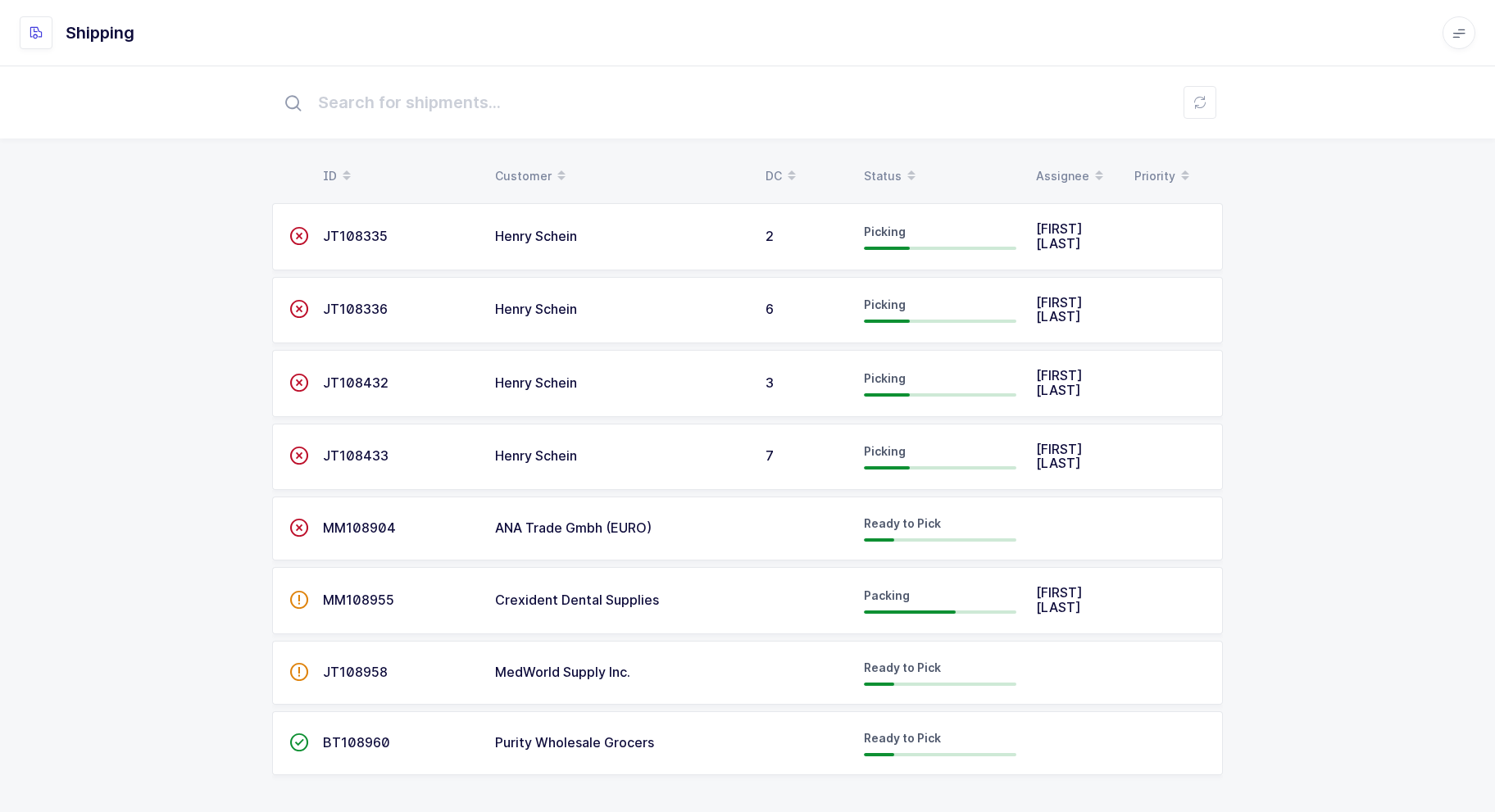 click on "Status" at bounding box center (940, 176) 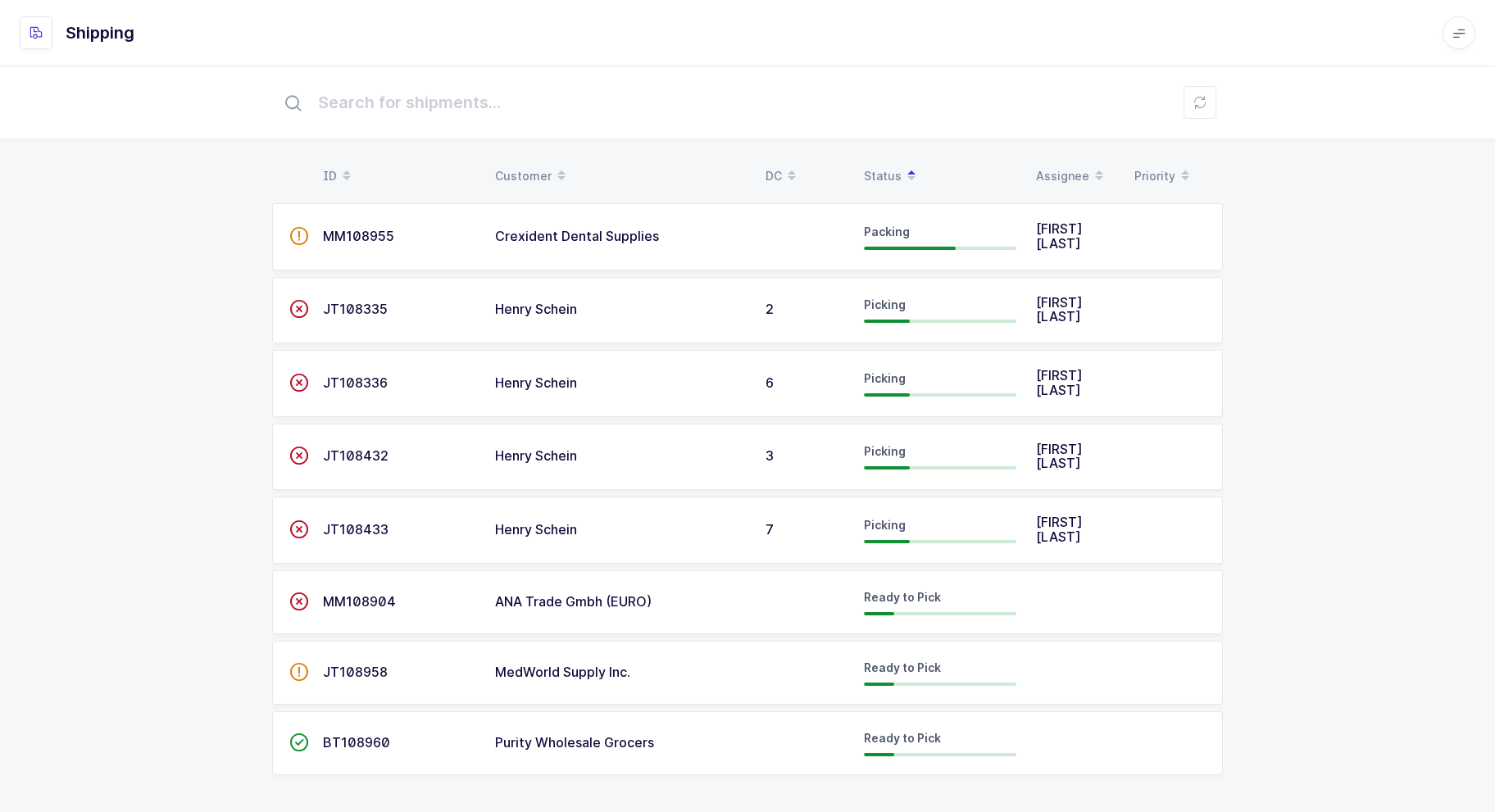 click on "Purity Wholesale Grocers" at bounding box center (577, 236) 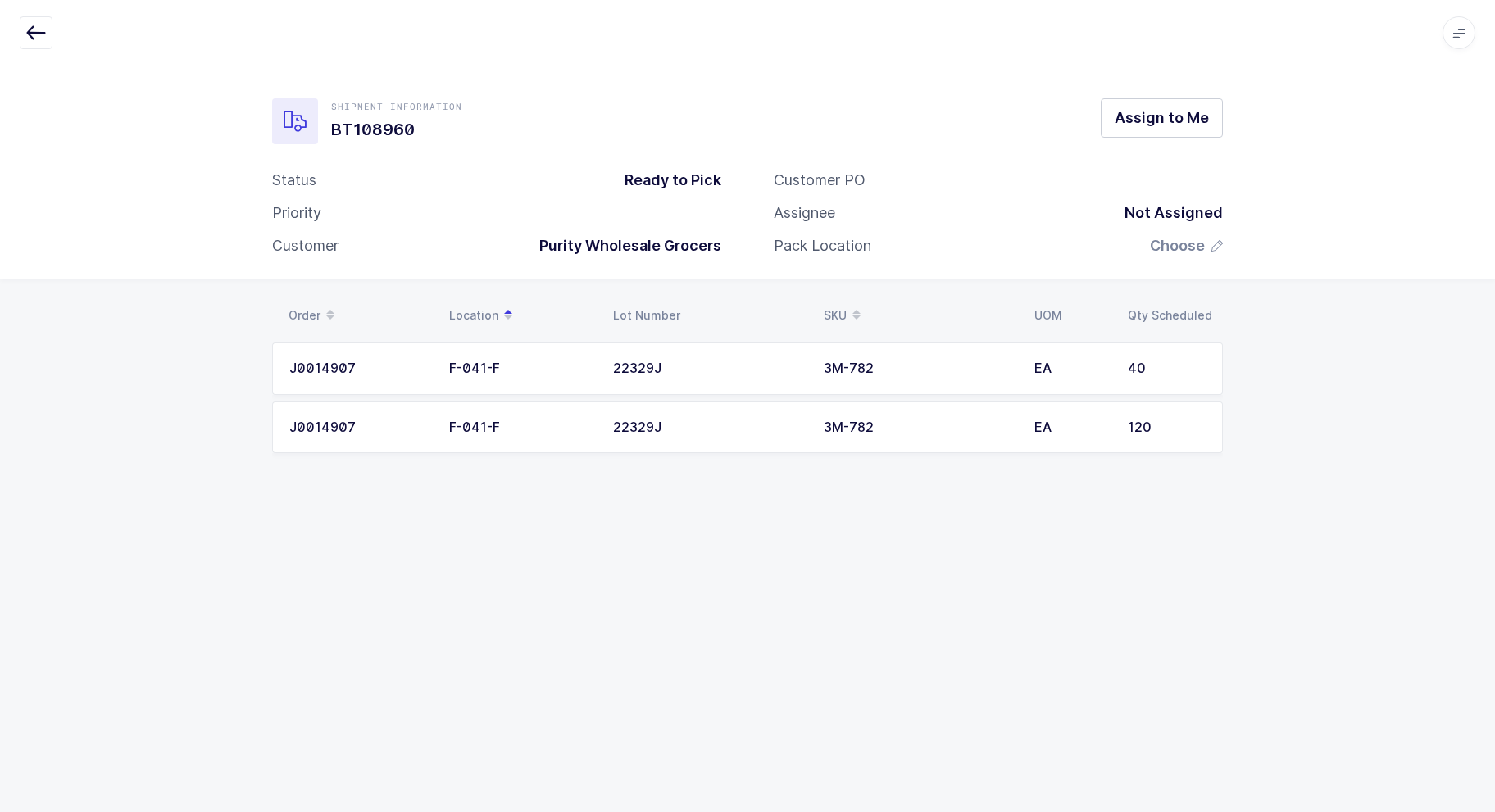 click at bounding box center [36, 33] 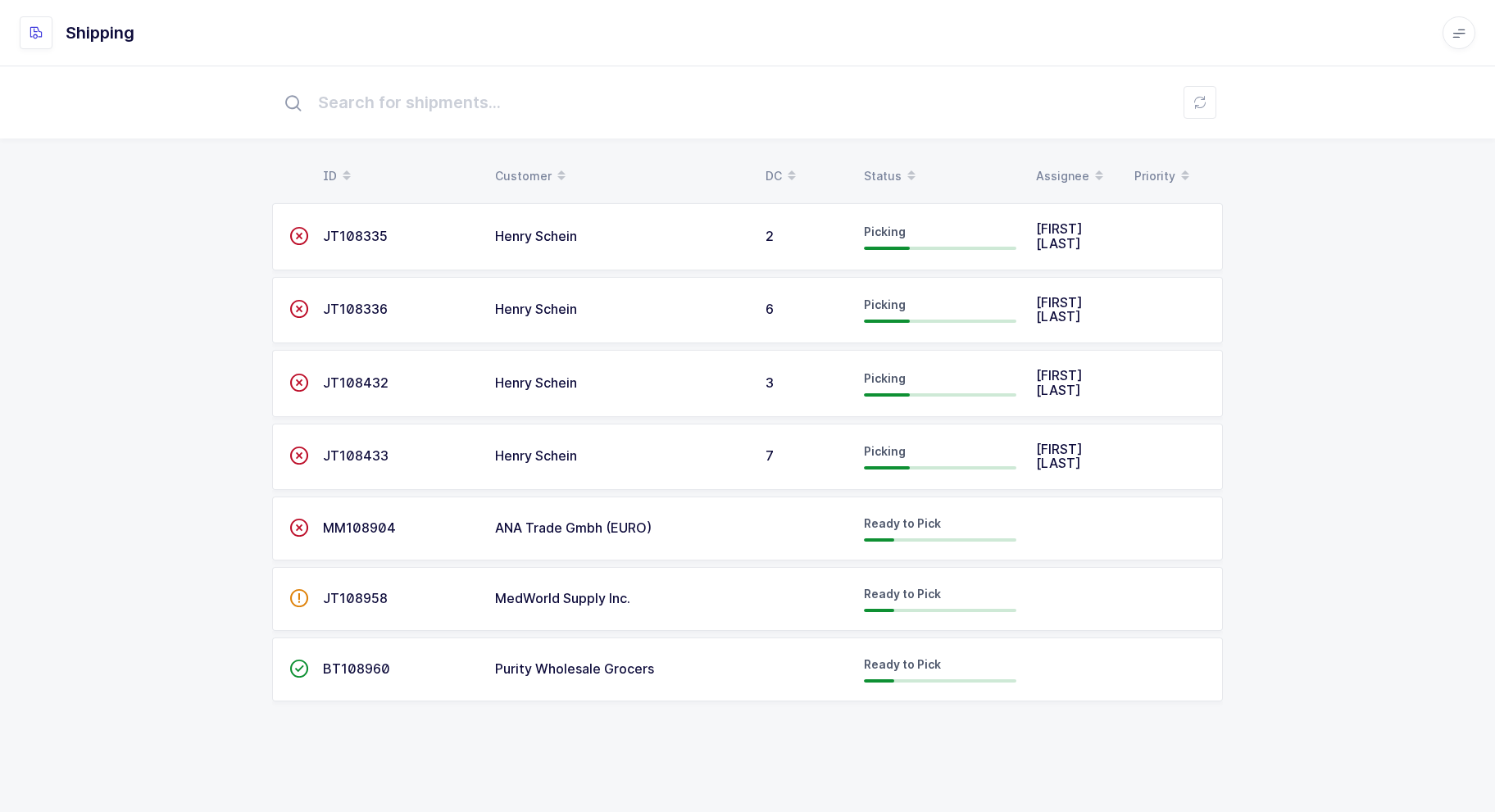 click on "Status" at bounding box center [940, 176] 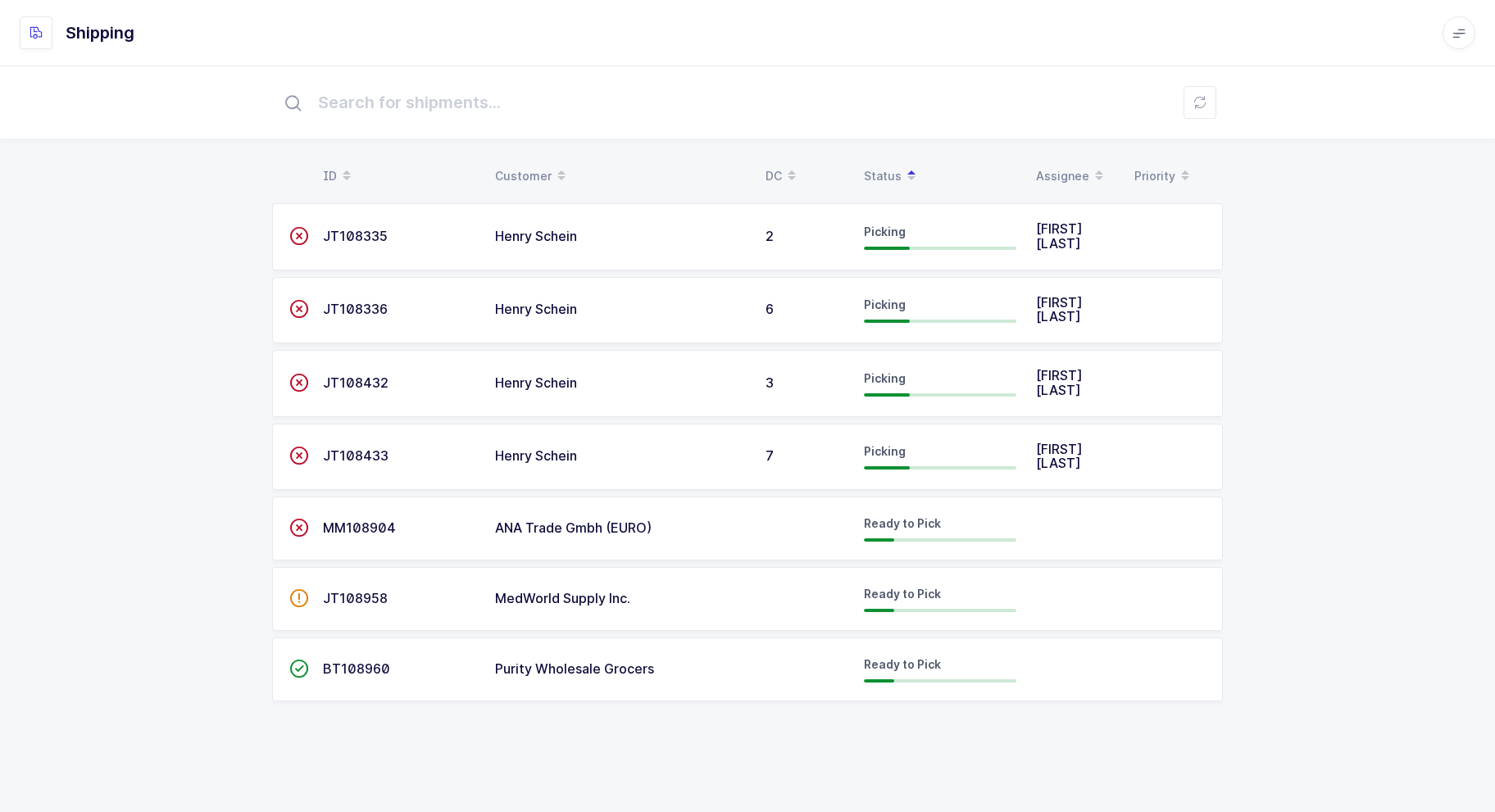 click on "JT108958" at bounding box center [399, 237] 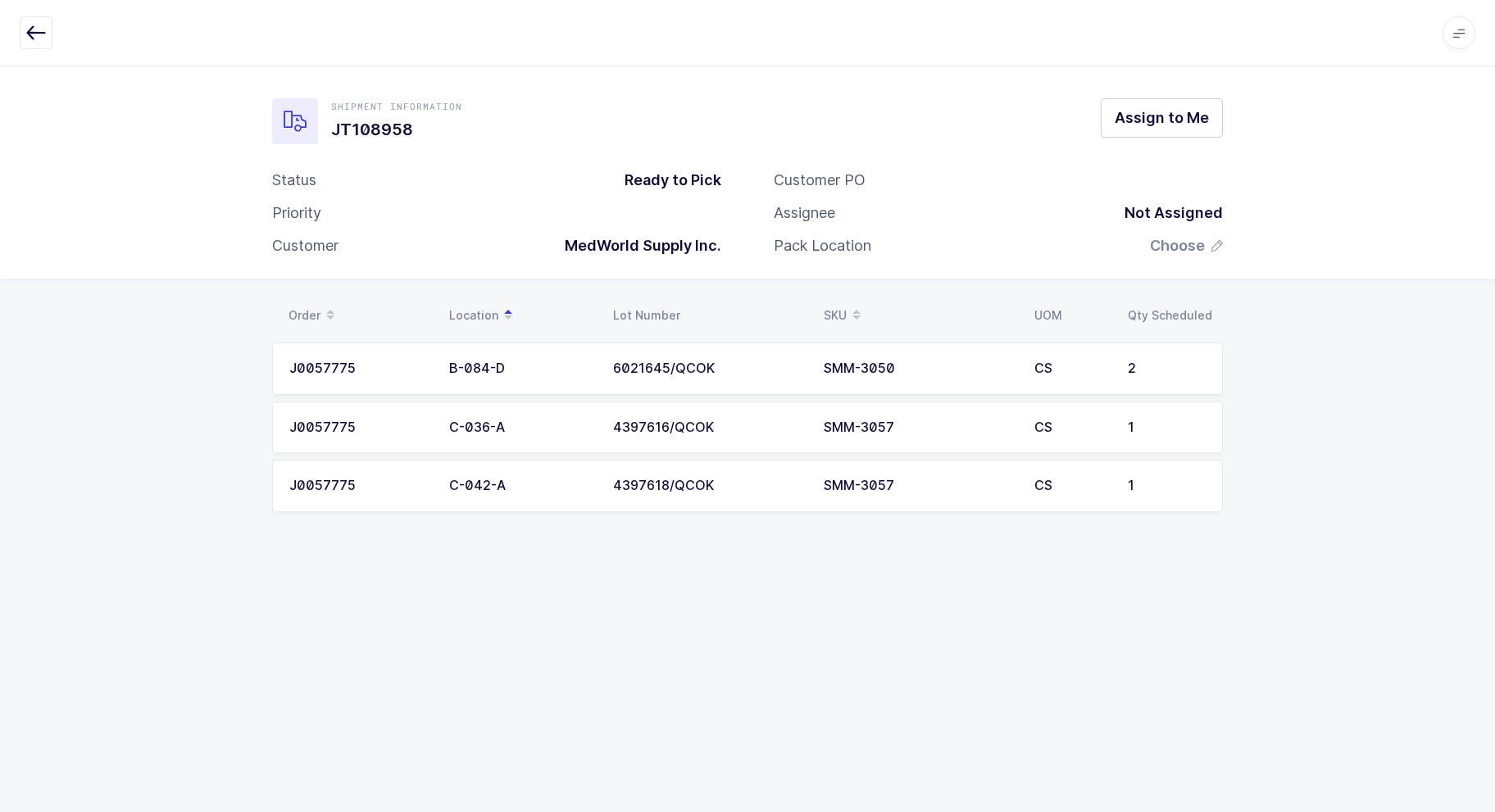 click at bounding box center (36, 33) 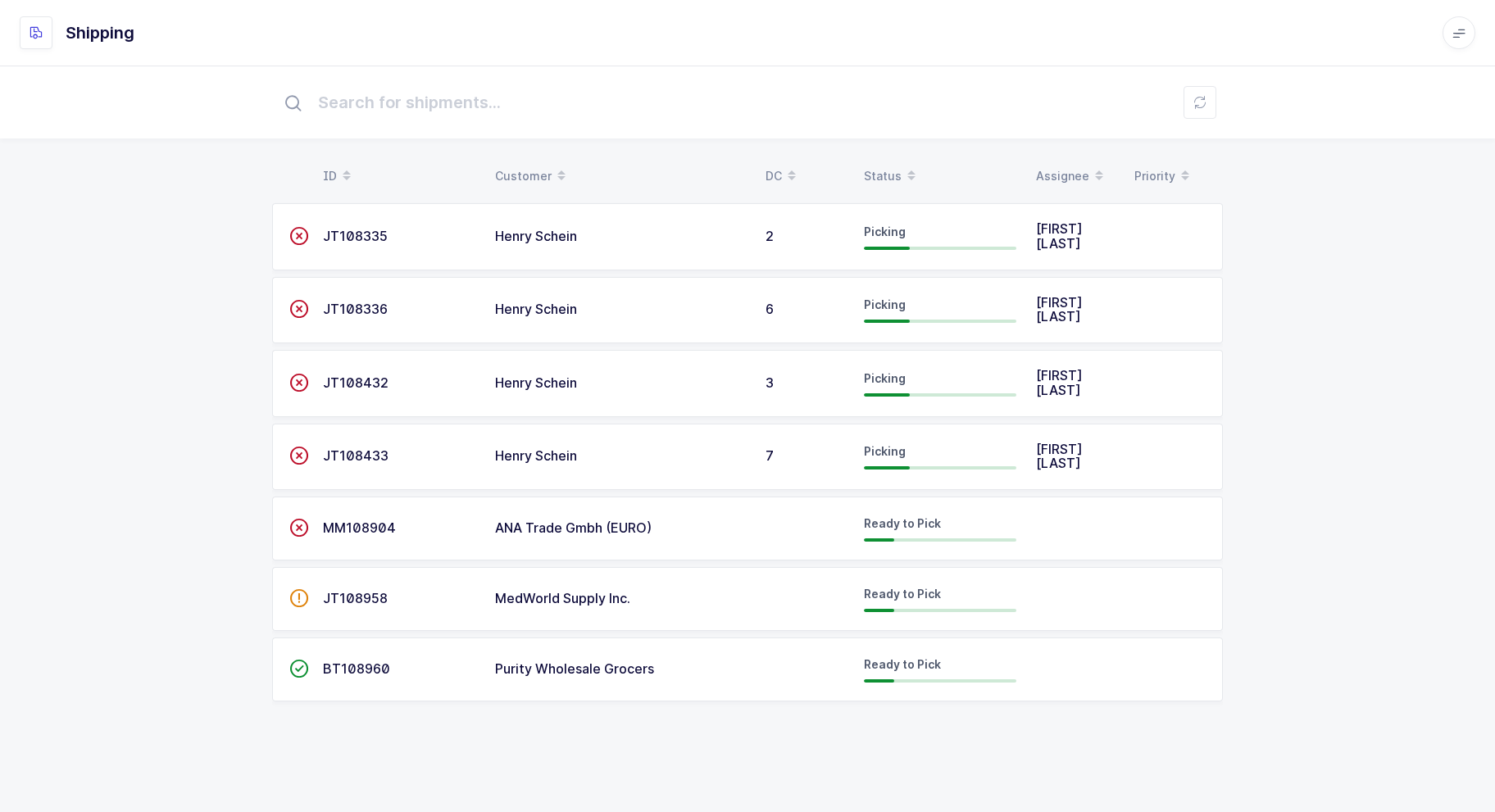 click on "BT108960" at bounding box center [355, 236] 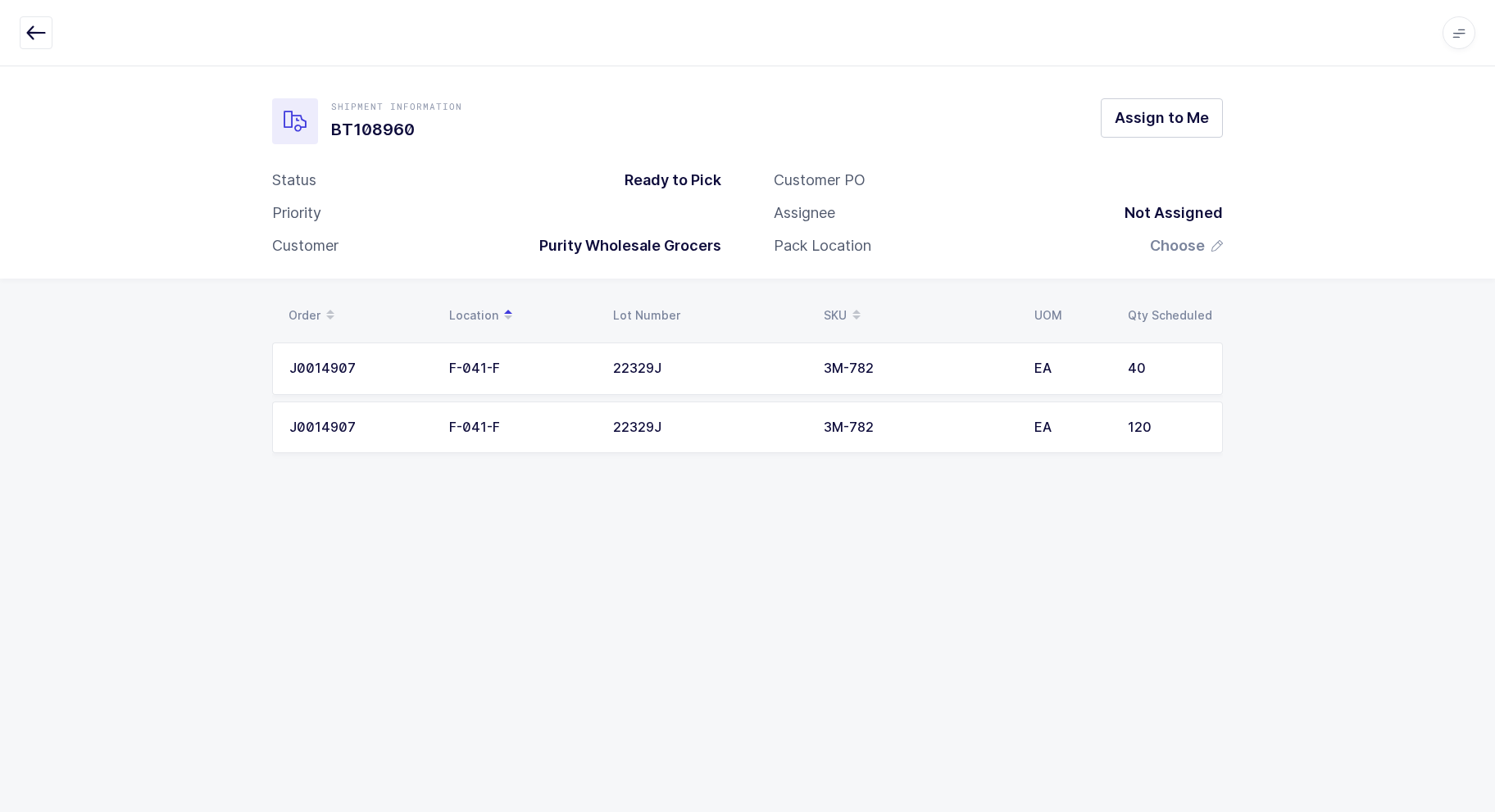 click at bounding box center (36, 33) 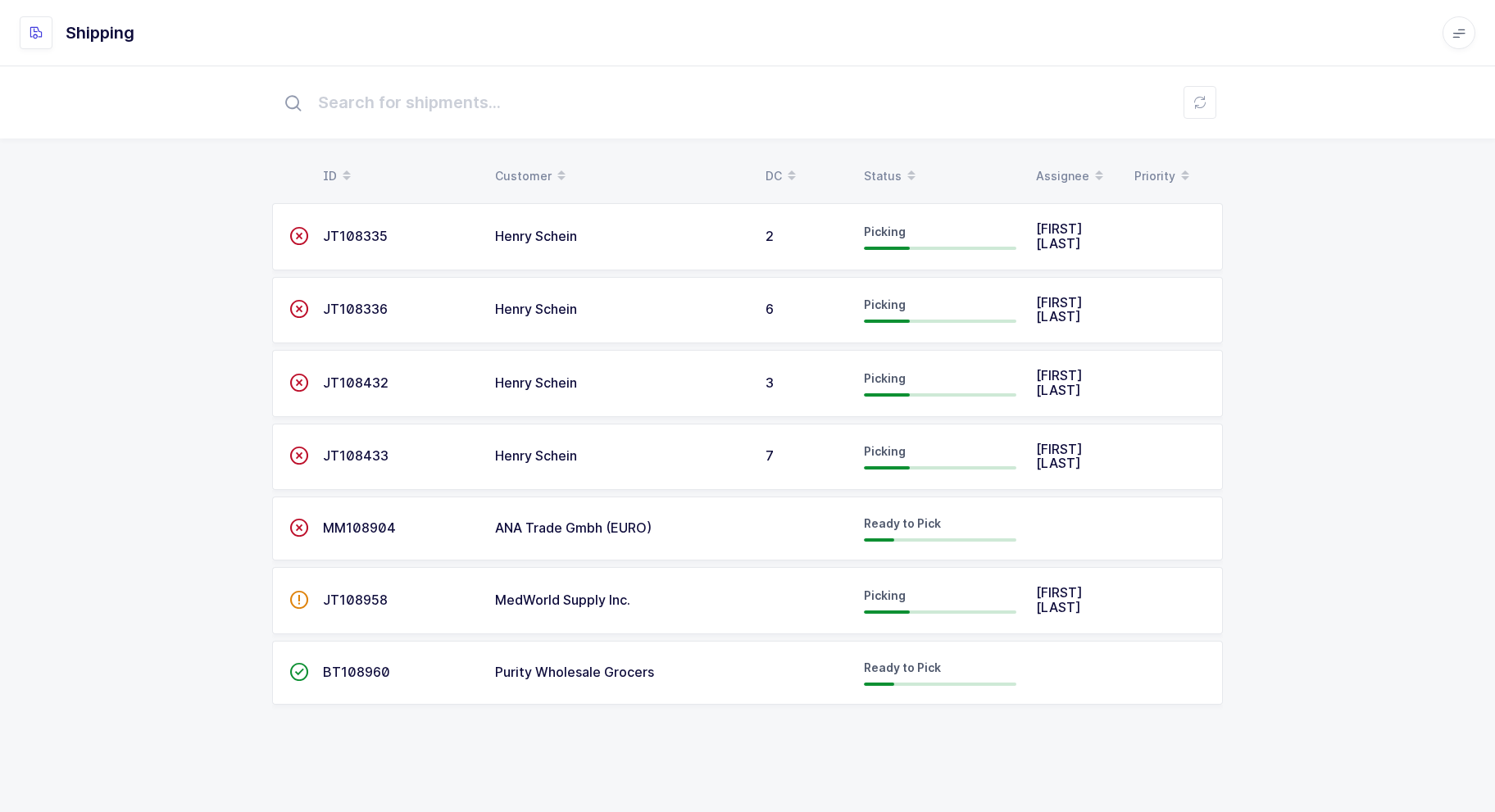 click at bounding box center [911, 176] 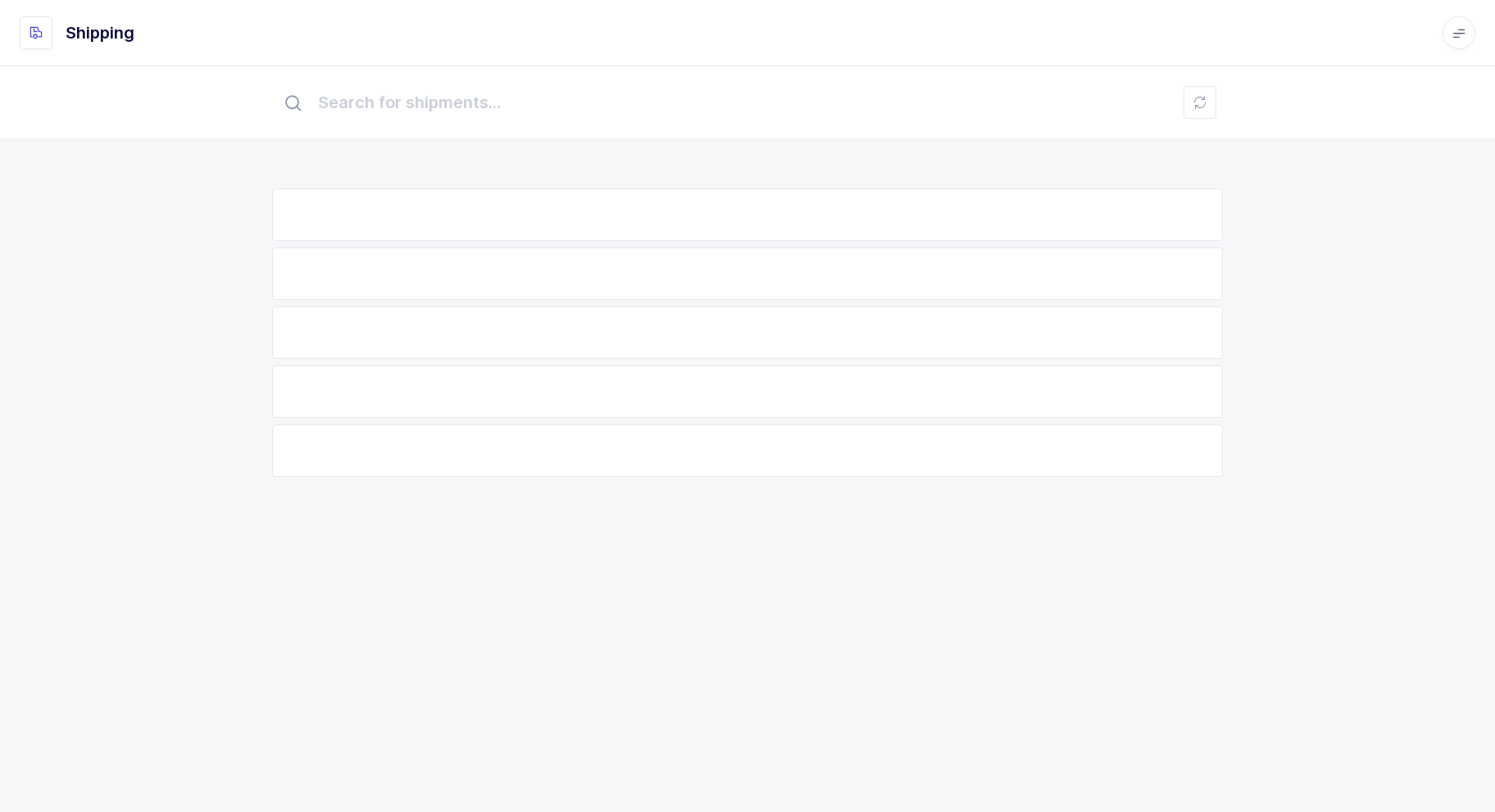 scroll, scrollTop: 0, scrollLeft: 0, axis: both 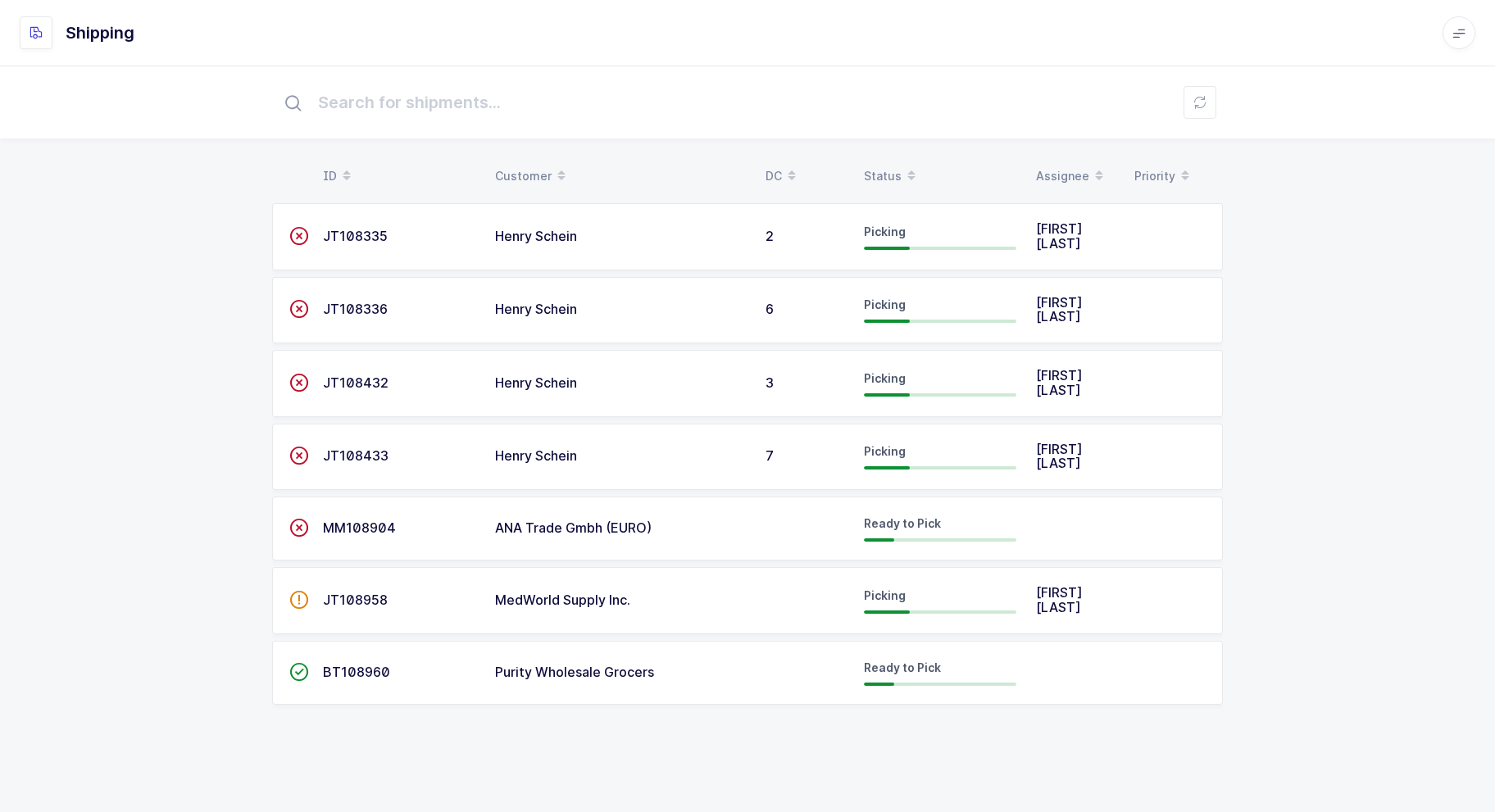 click on "Status" at bounding box center (940, 176) 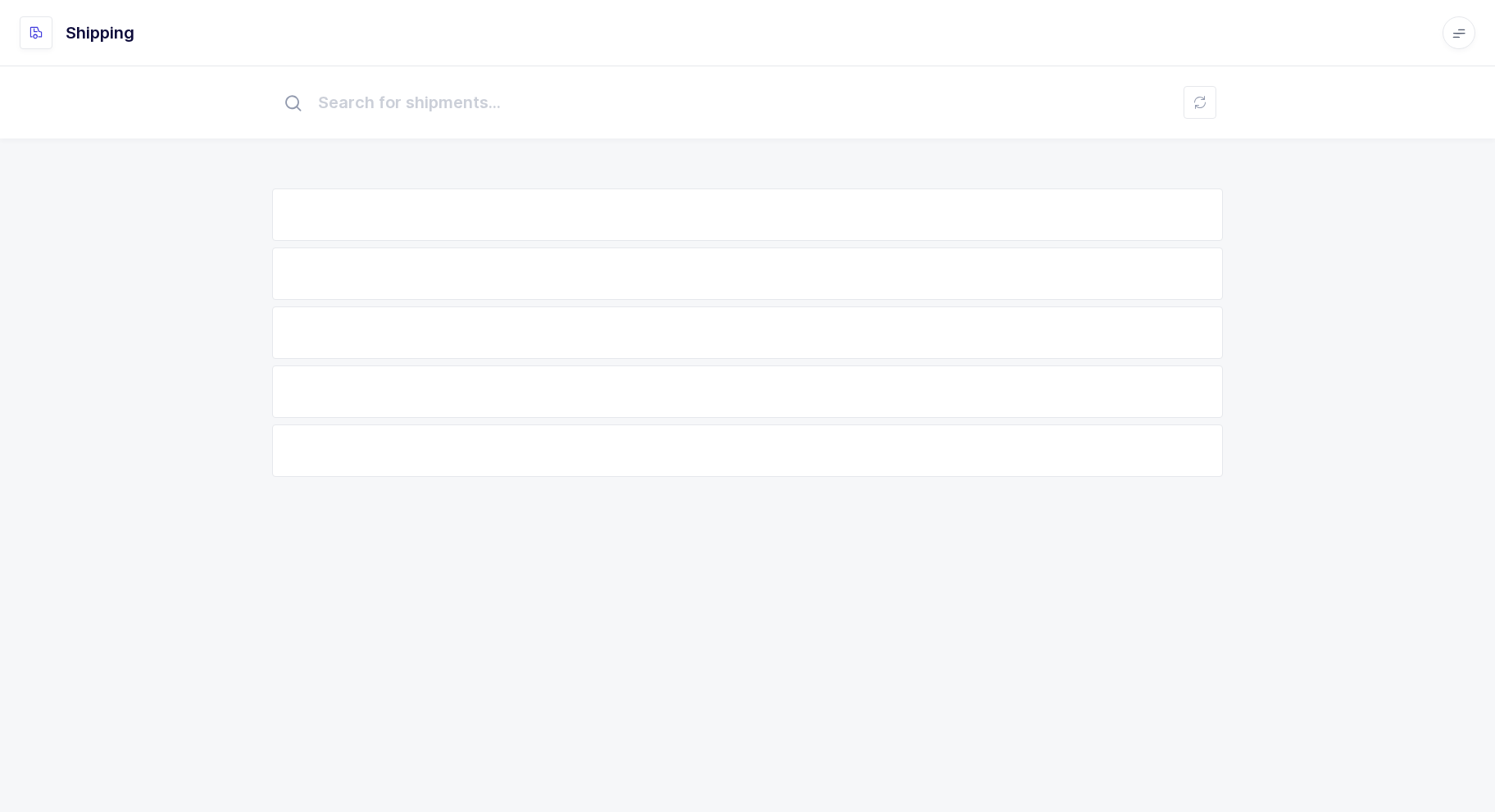 scroll, scrollTop: 0, scrollLeft: 0, axis: both 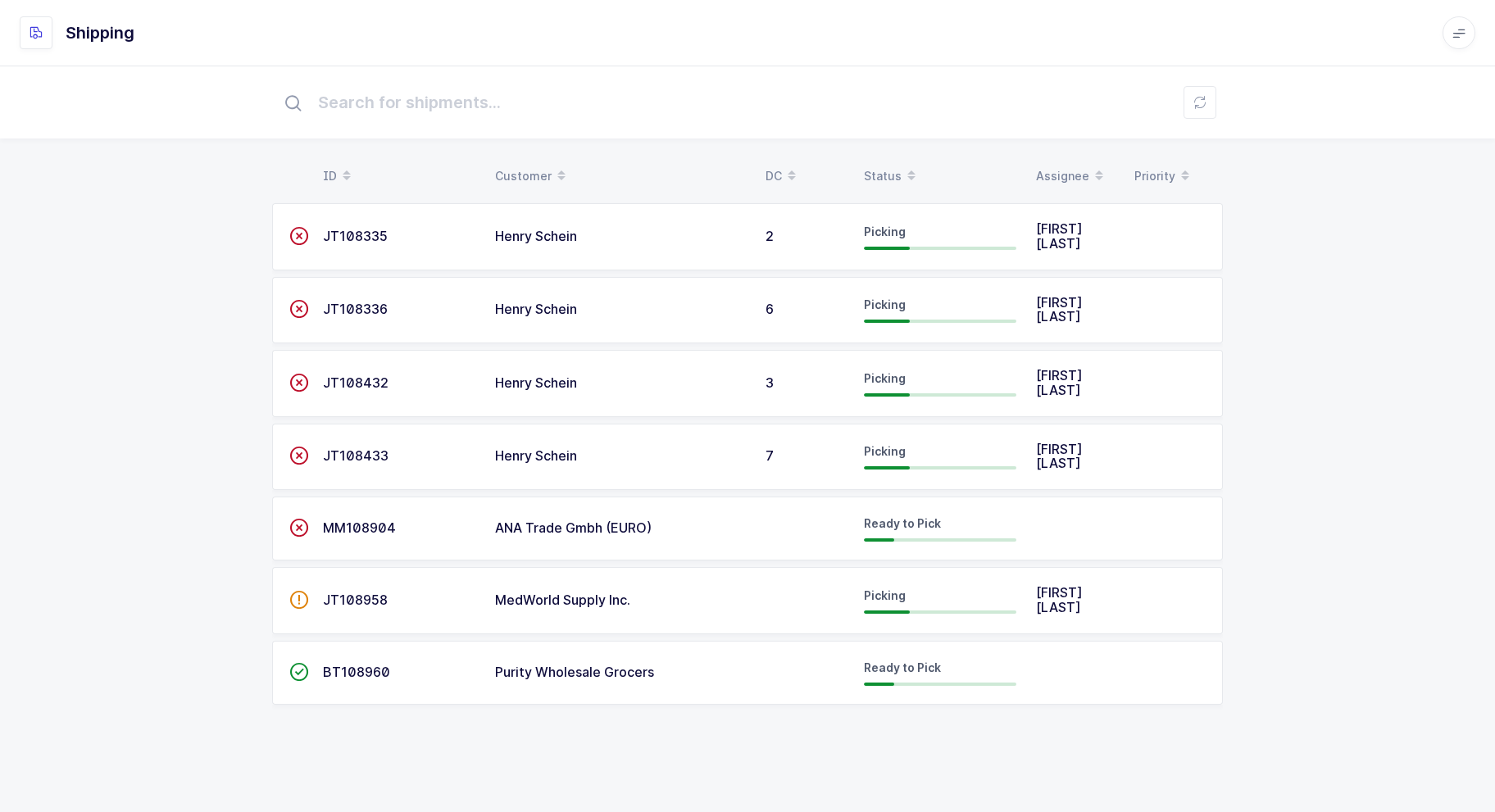 click at bounding box center (911, 176) 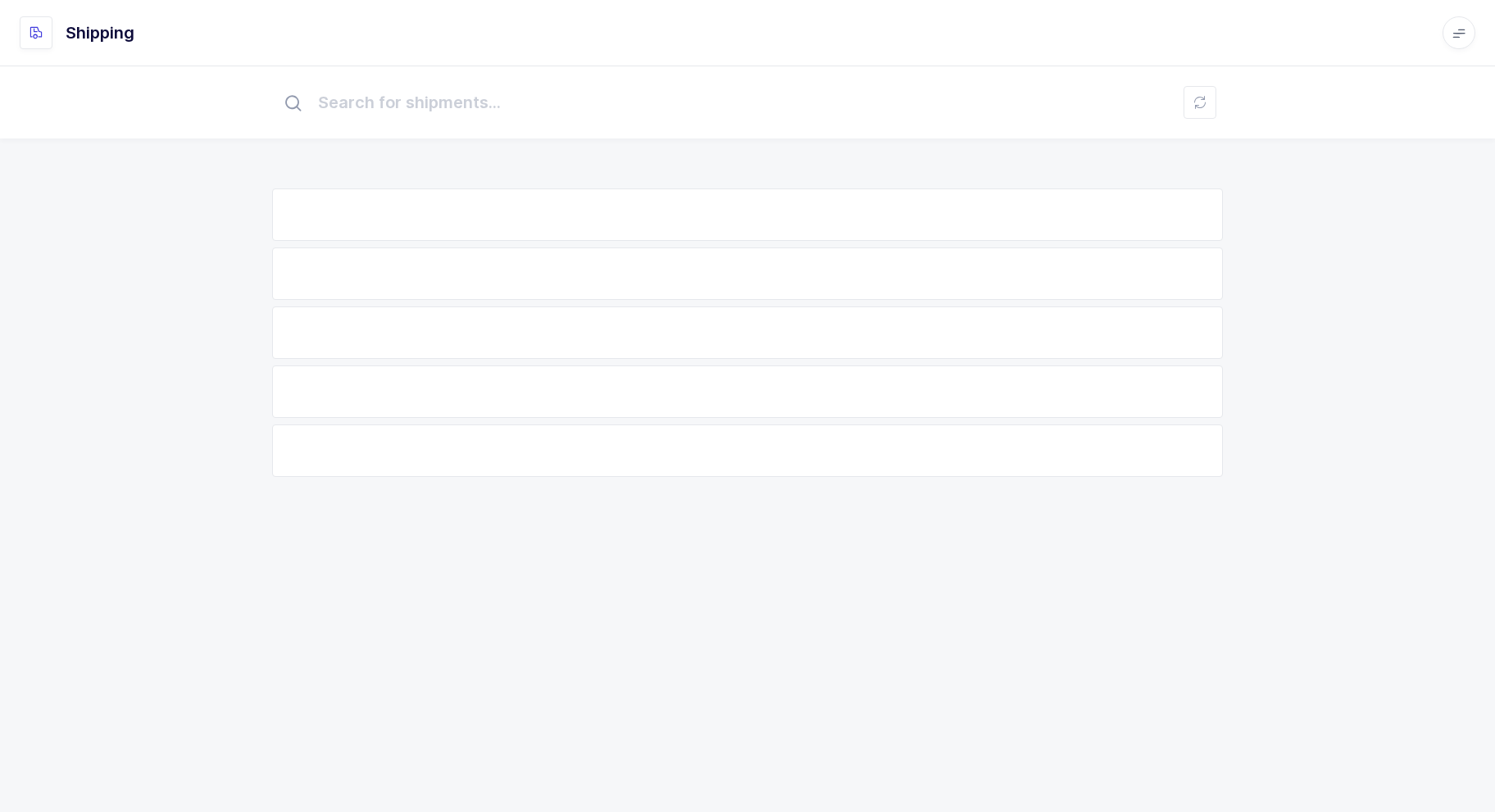 scroll, scrollTop: 0, scrollLeft: 0, axis: both 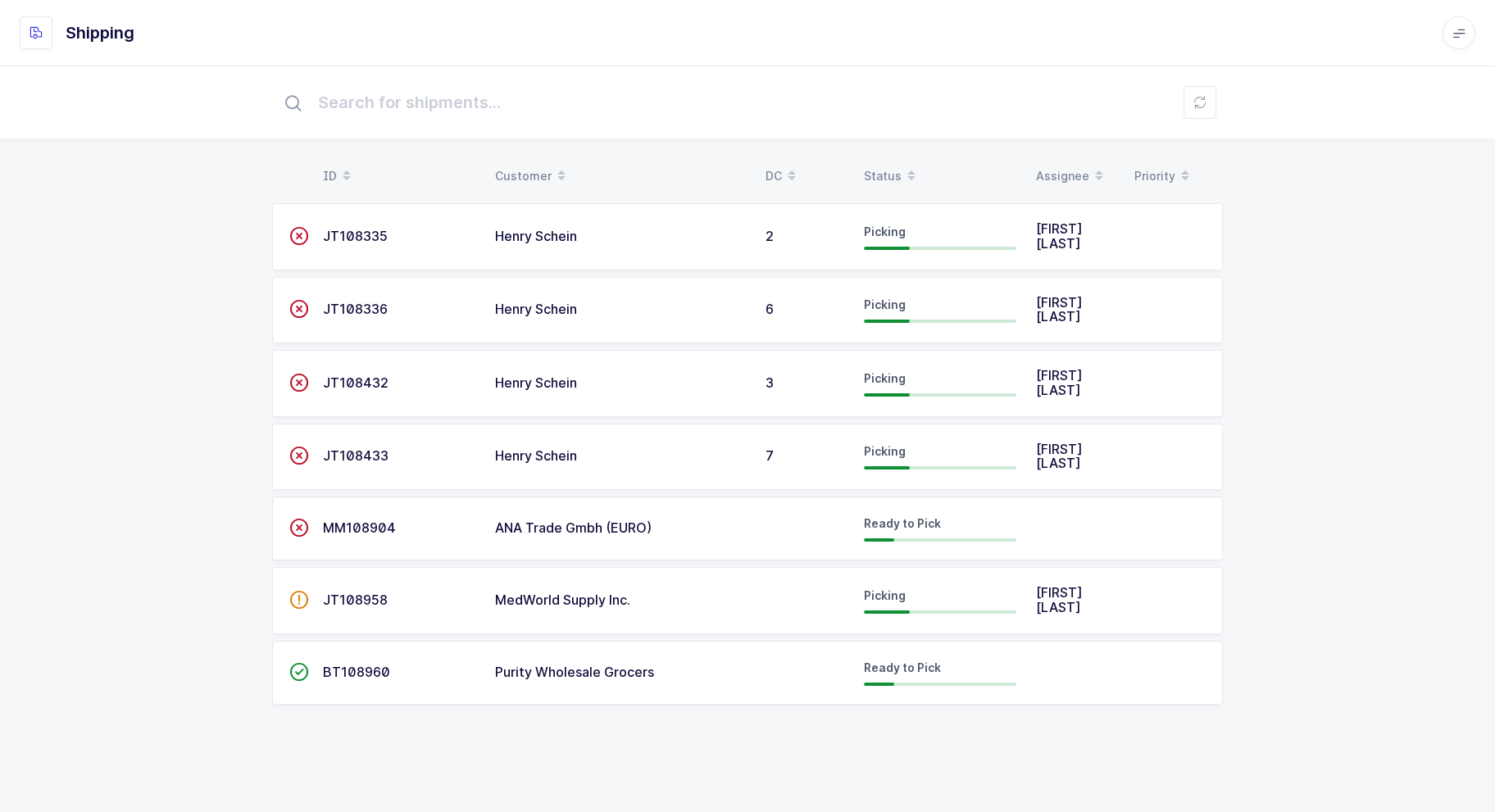 click on "Status" at bounding box center (940, 176) 